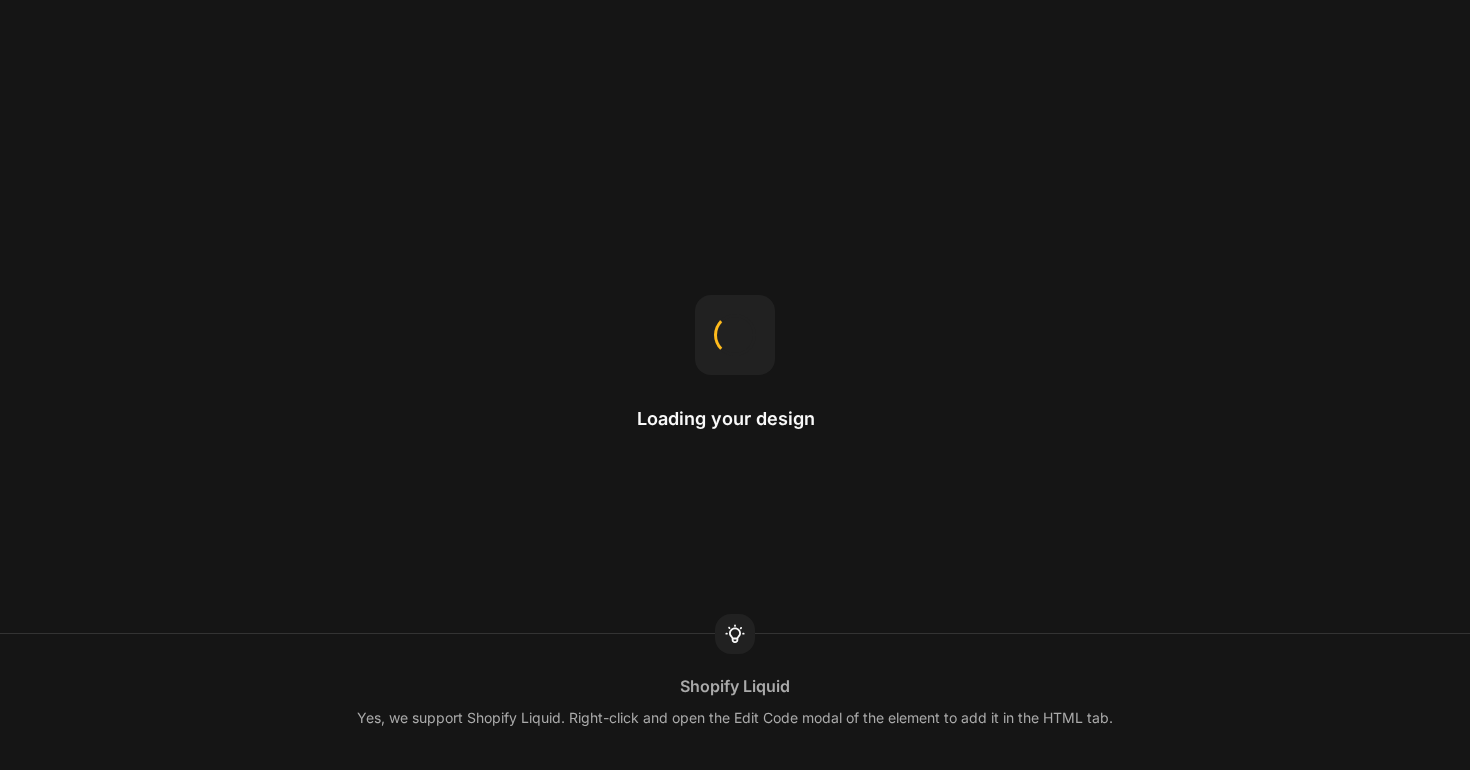 scroll, scrollTop: 0, scrollLeft: 0, axis: both 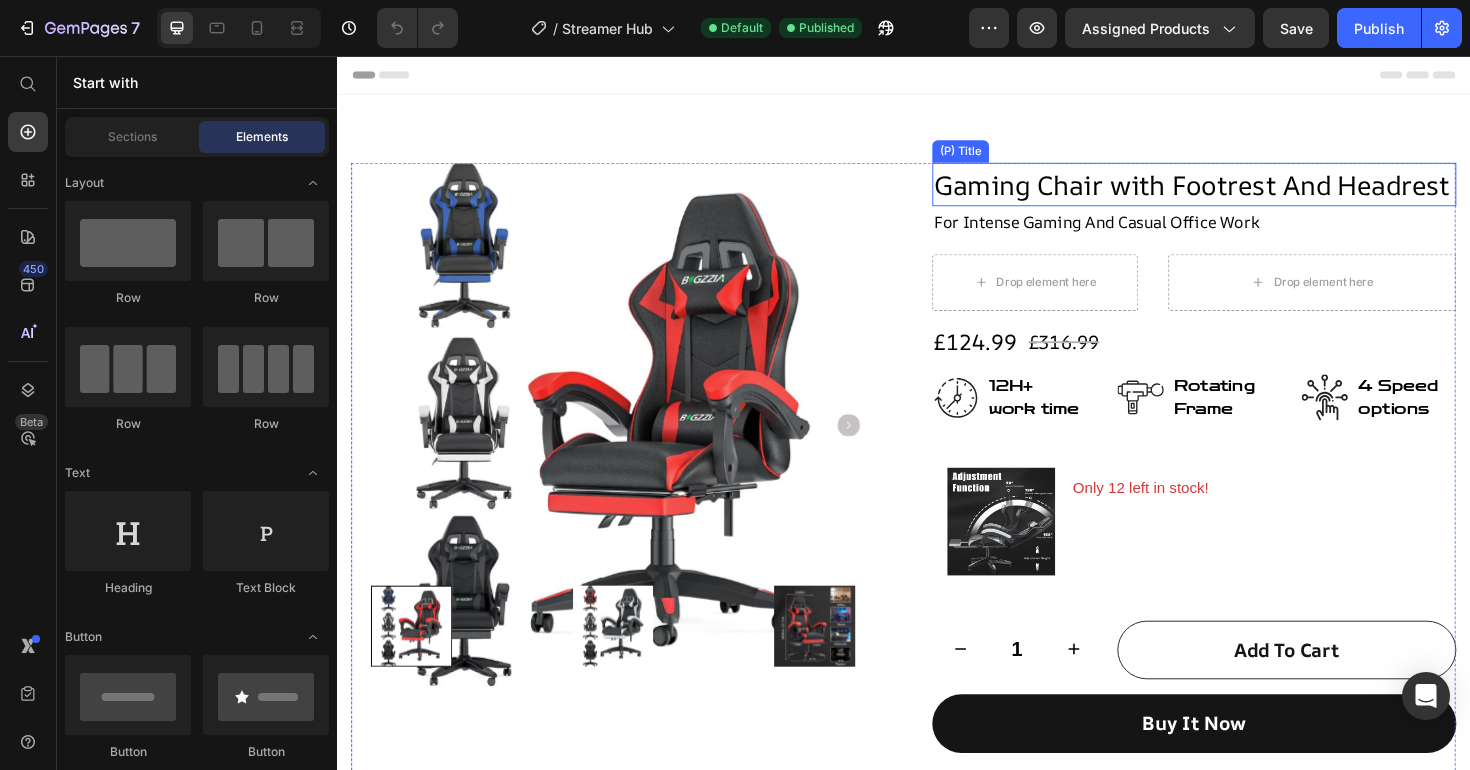click on "Gaming Chair with Footrest And Headrest" at bounding box center [1244, 192] 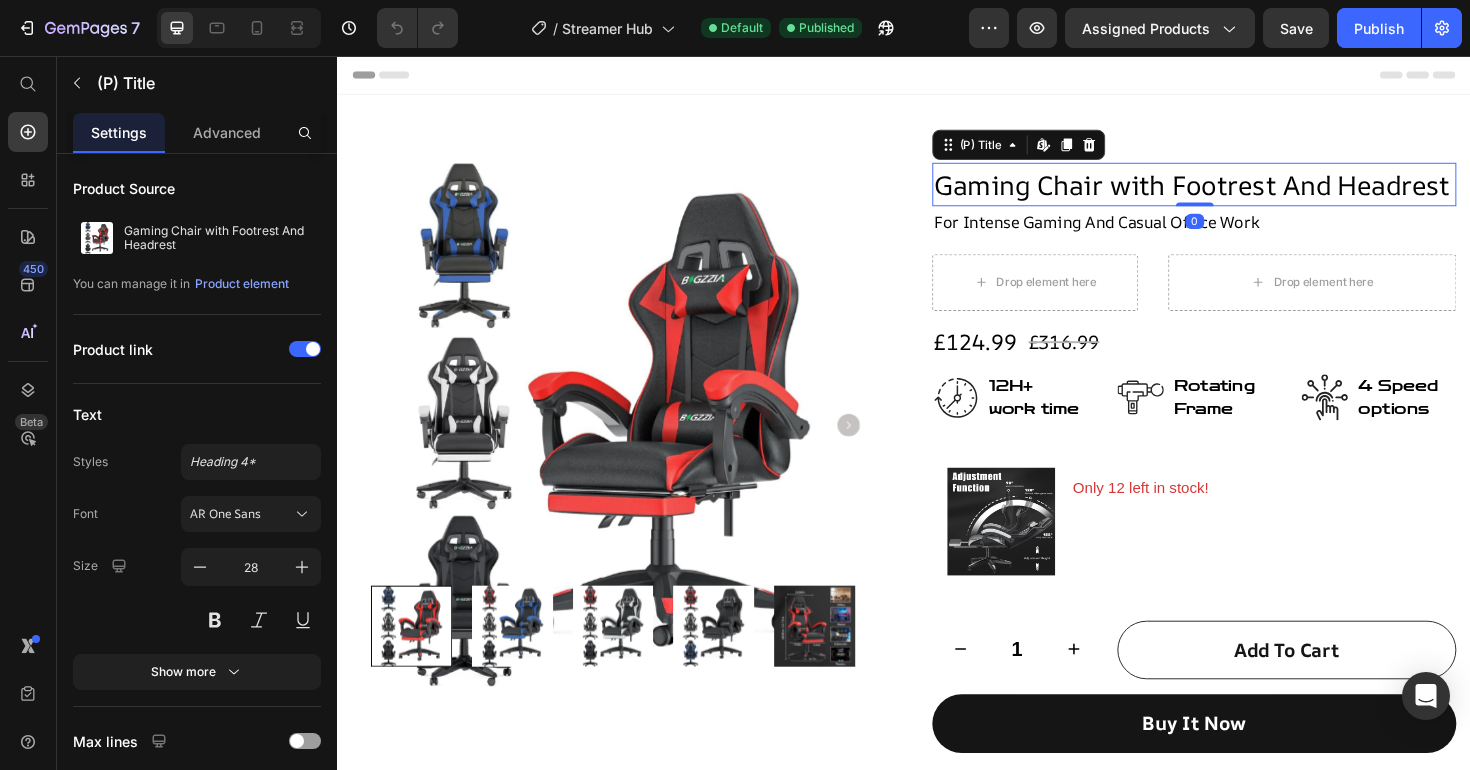 click on "Gaming Chair with Footrest And Headrest" at bounding box center (1244, 192) 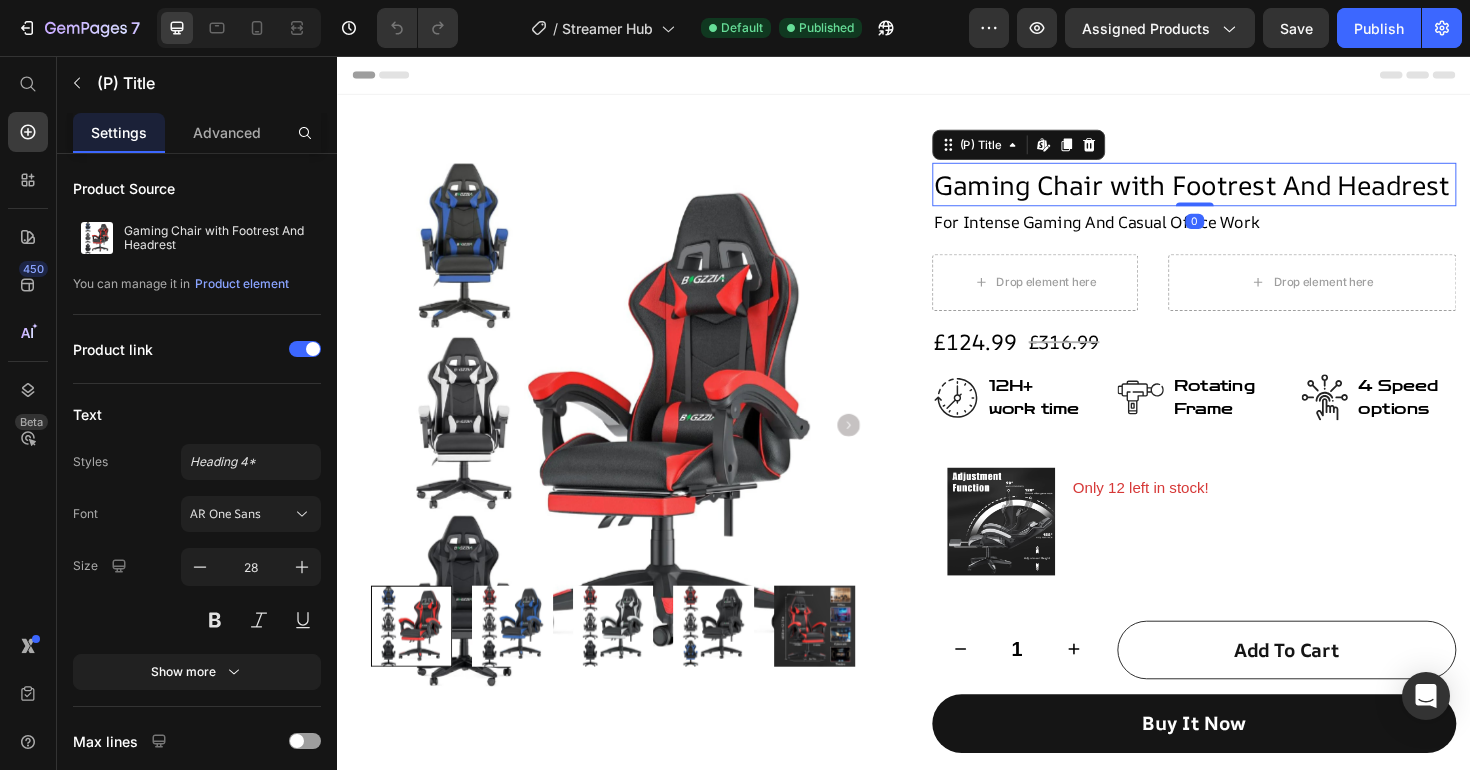 click on "Gaming Chair with Footrest And Headrest" at bounding box center [1244, 192] 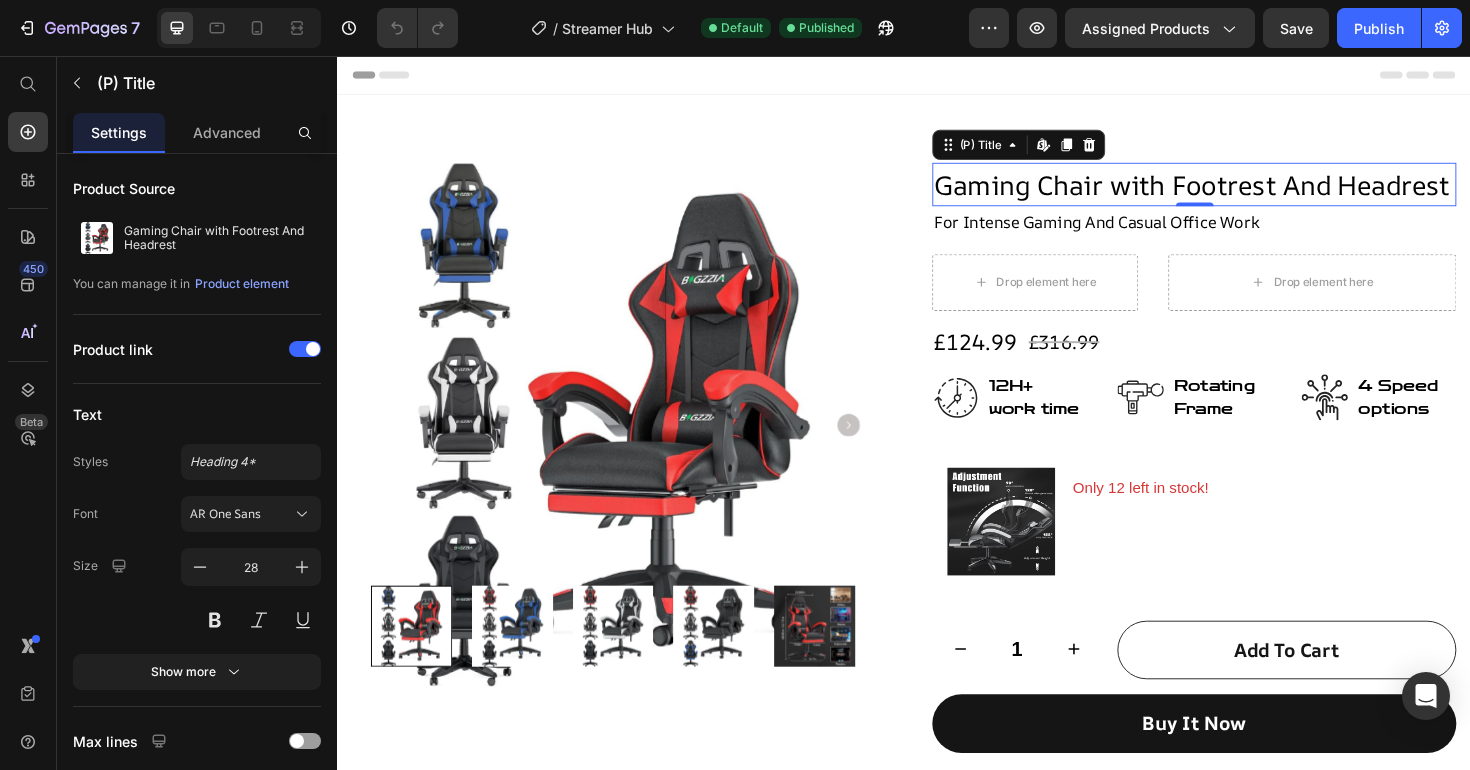 click on "Gaming Chair with Footrest And Headrest" at bounding box center (1244, 192) 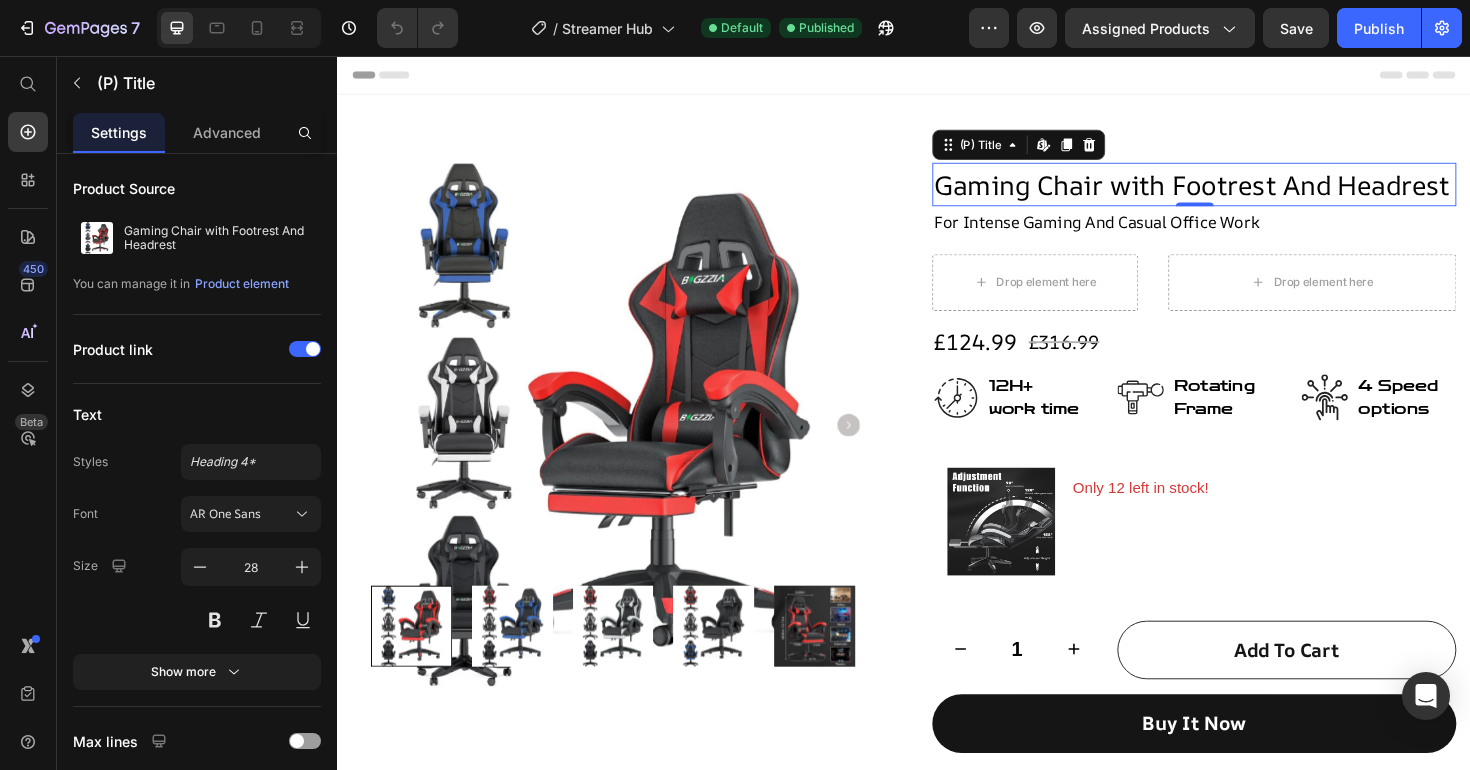 click on "Gaming Chair with Footrest And Headrest" at bounding box center (1244, 192) 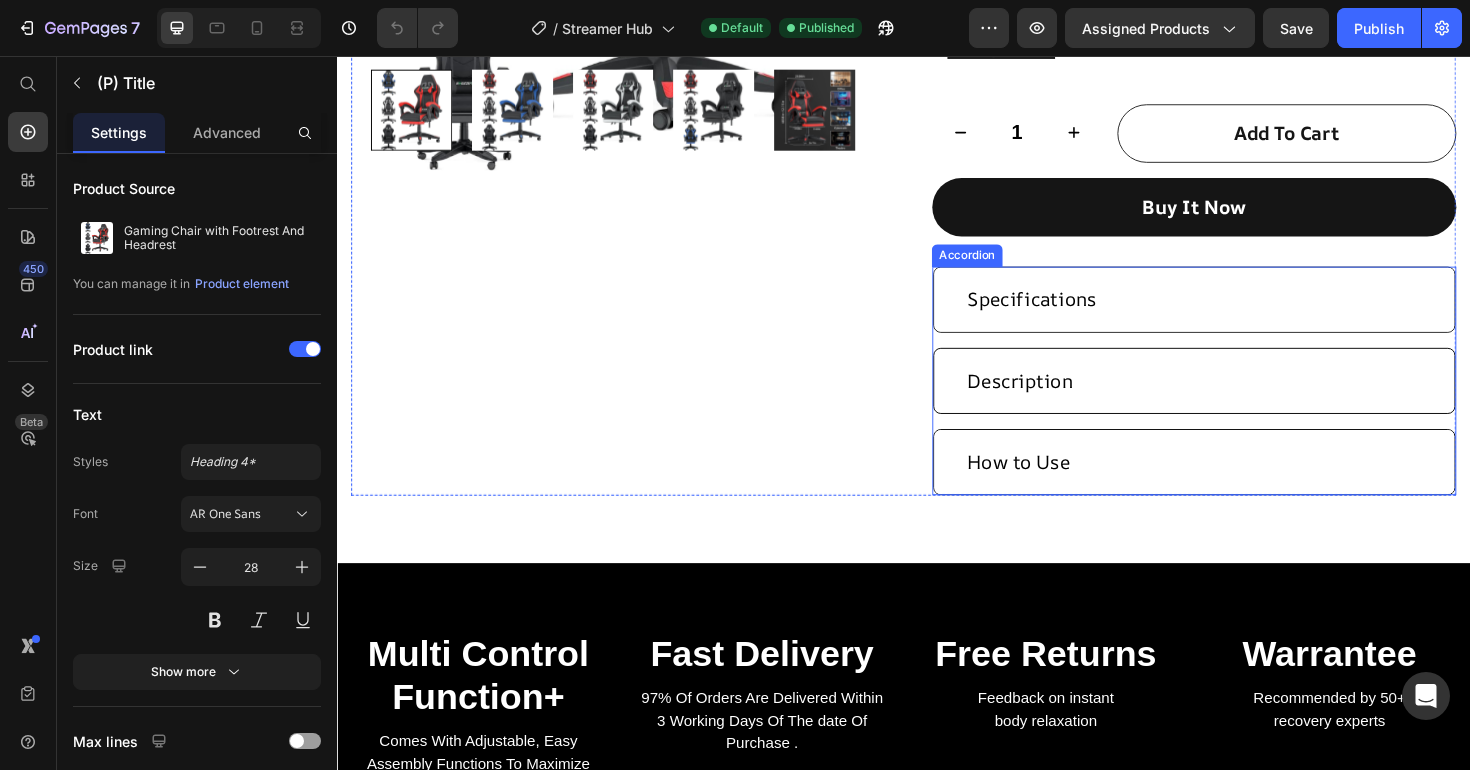 scroll, scrollTop: 569, scrollLeft: 0, axis: vertical 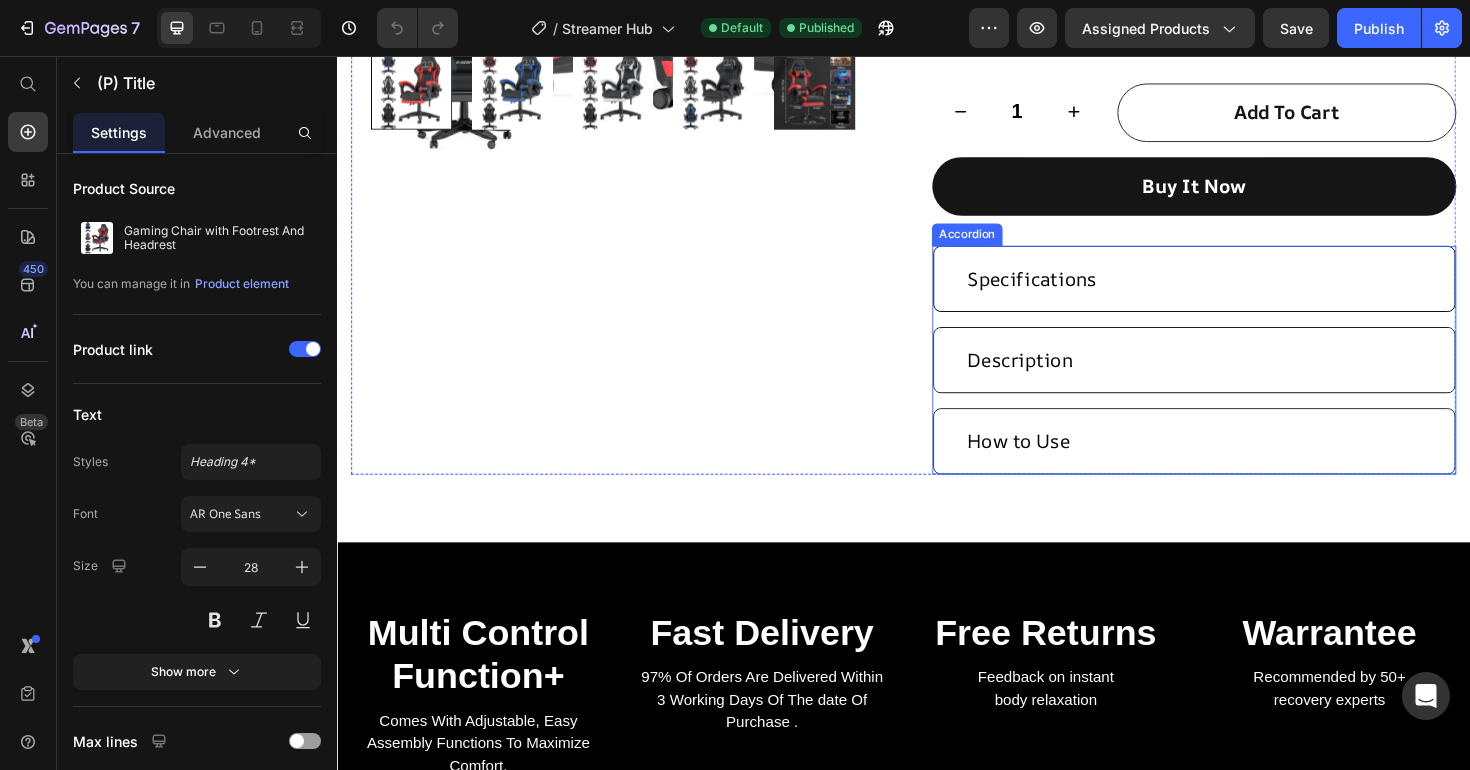 click on "Specifications" at bounding box center (1244, 292) 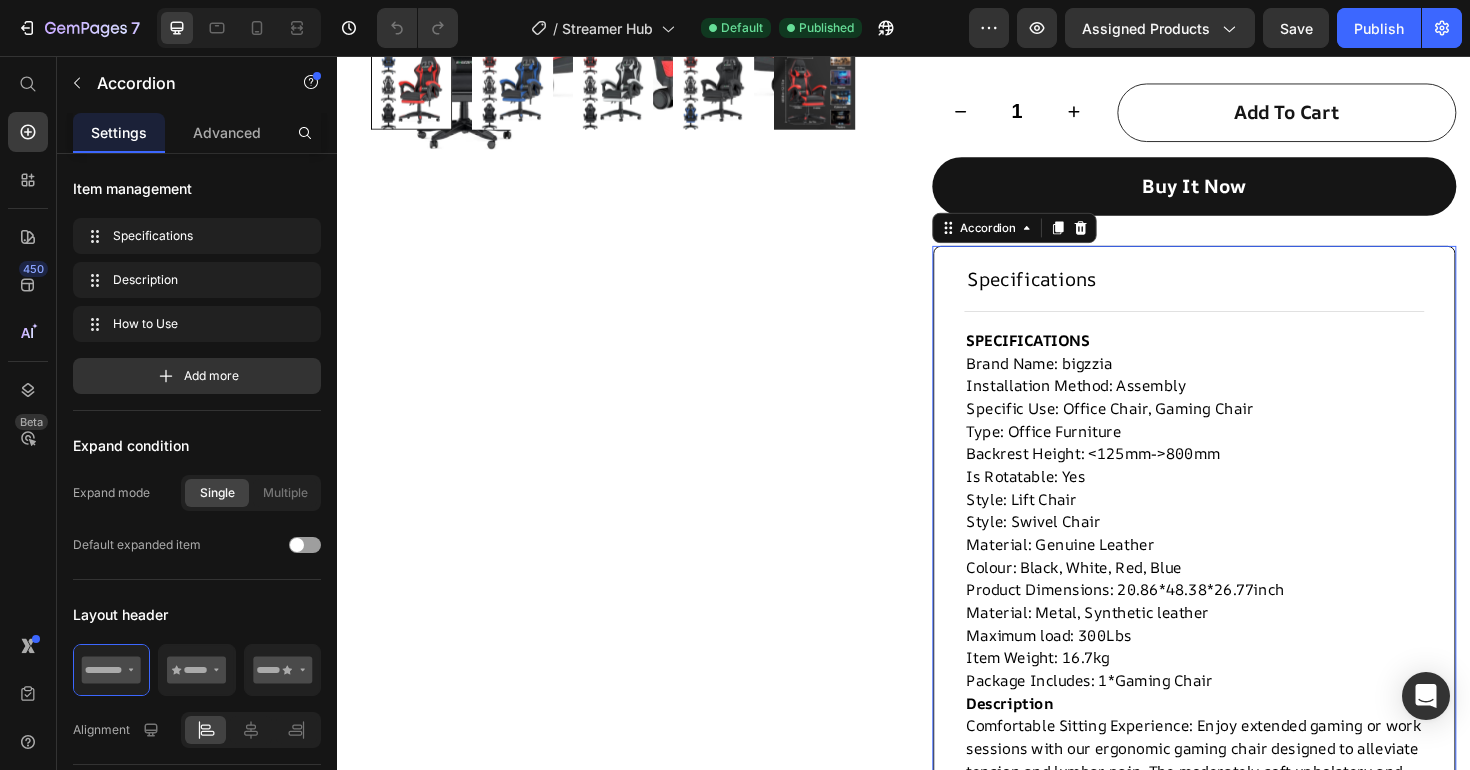 click on "Specifications" at bounding box center (1228, 292) 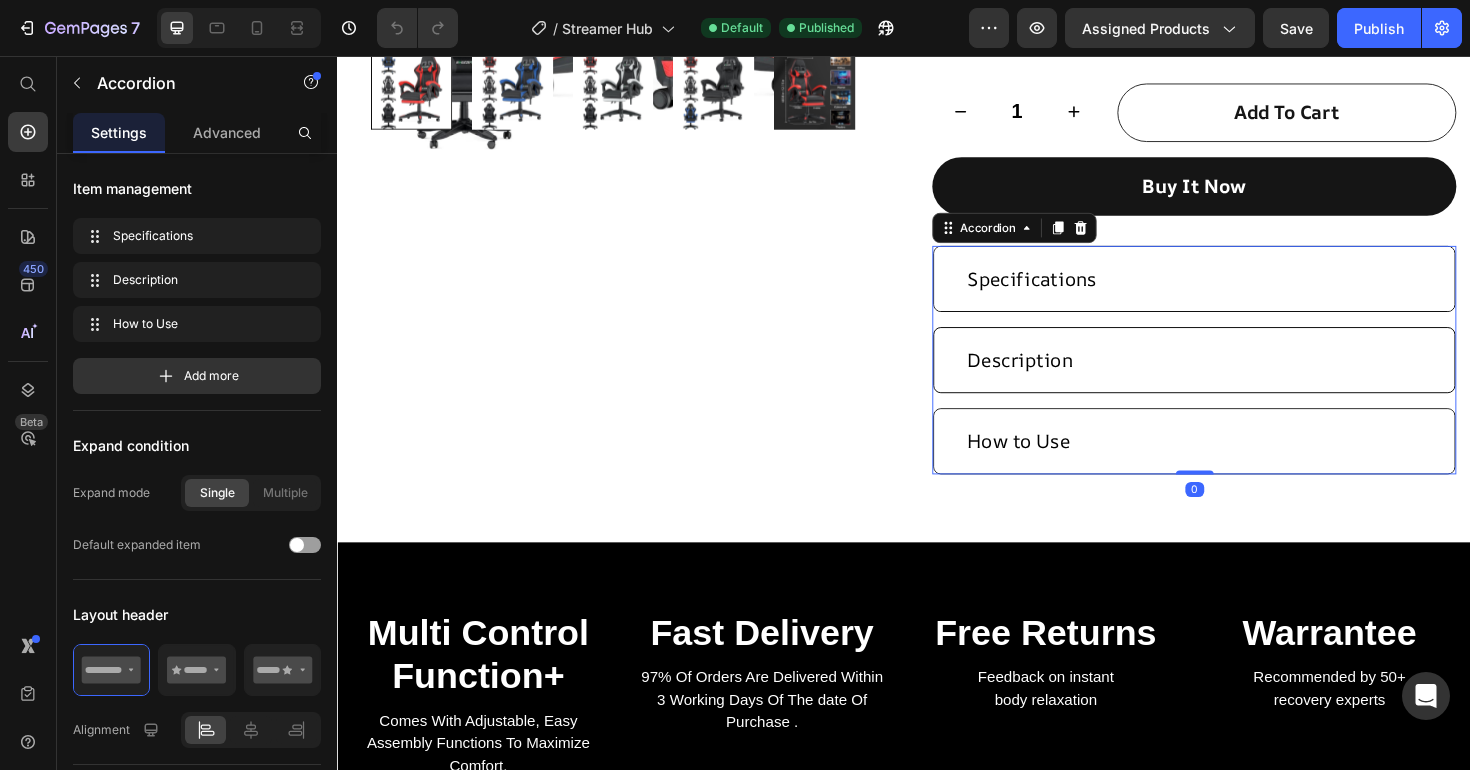 click on "Description" at bounding box center [1228, 378] 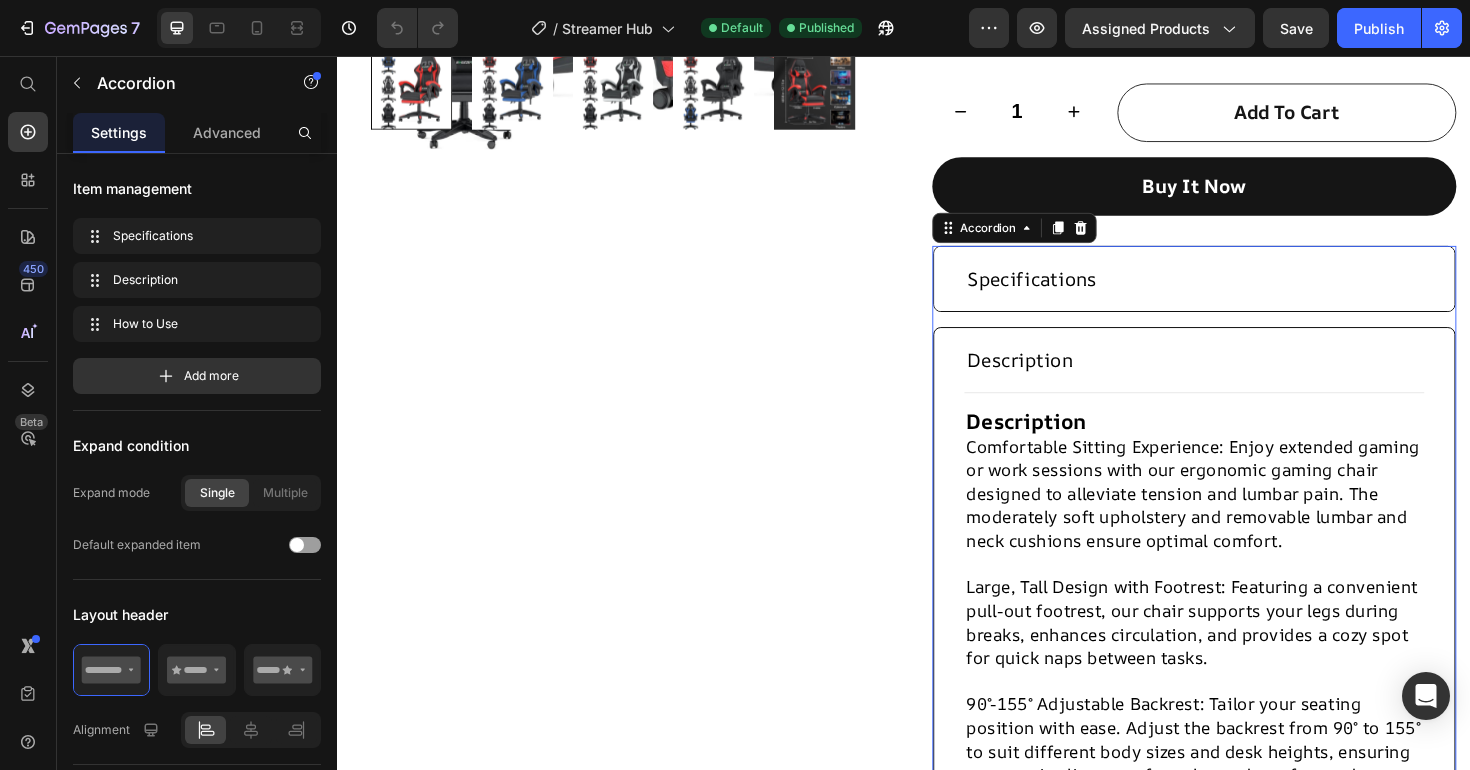click on "Description" at bounding box center [1228, 378] 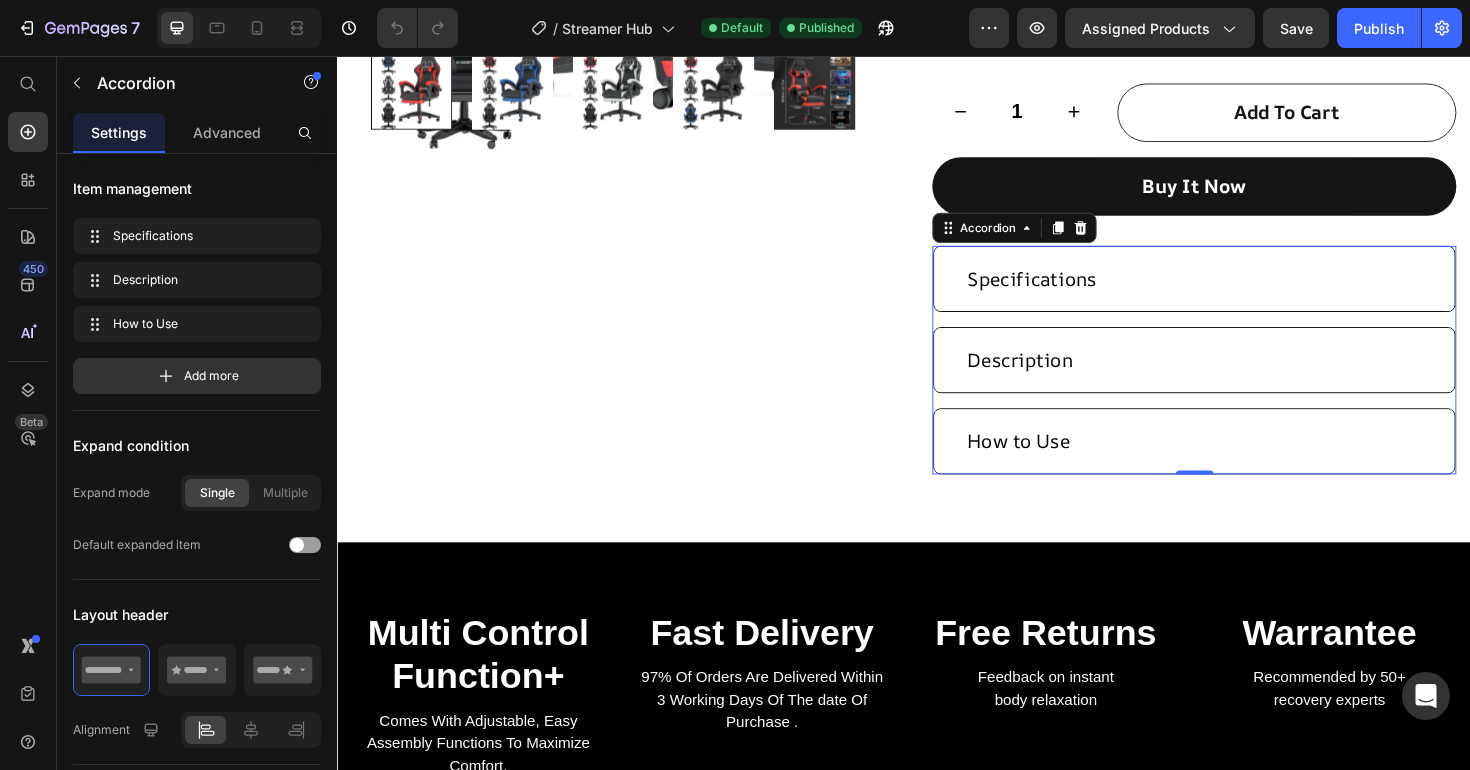 scroll, scrollTop: 579, scrollLeft: 0, axis: vertical 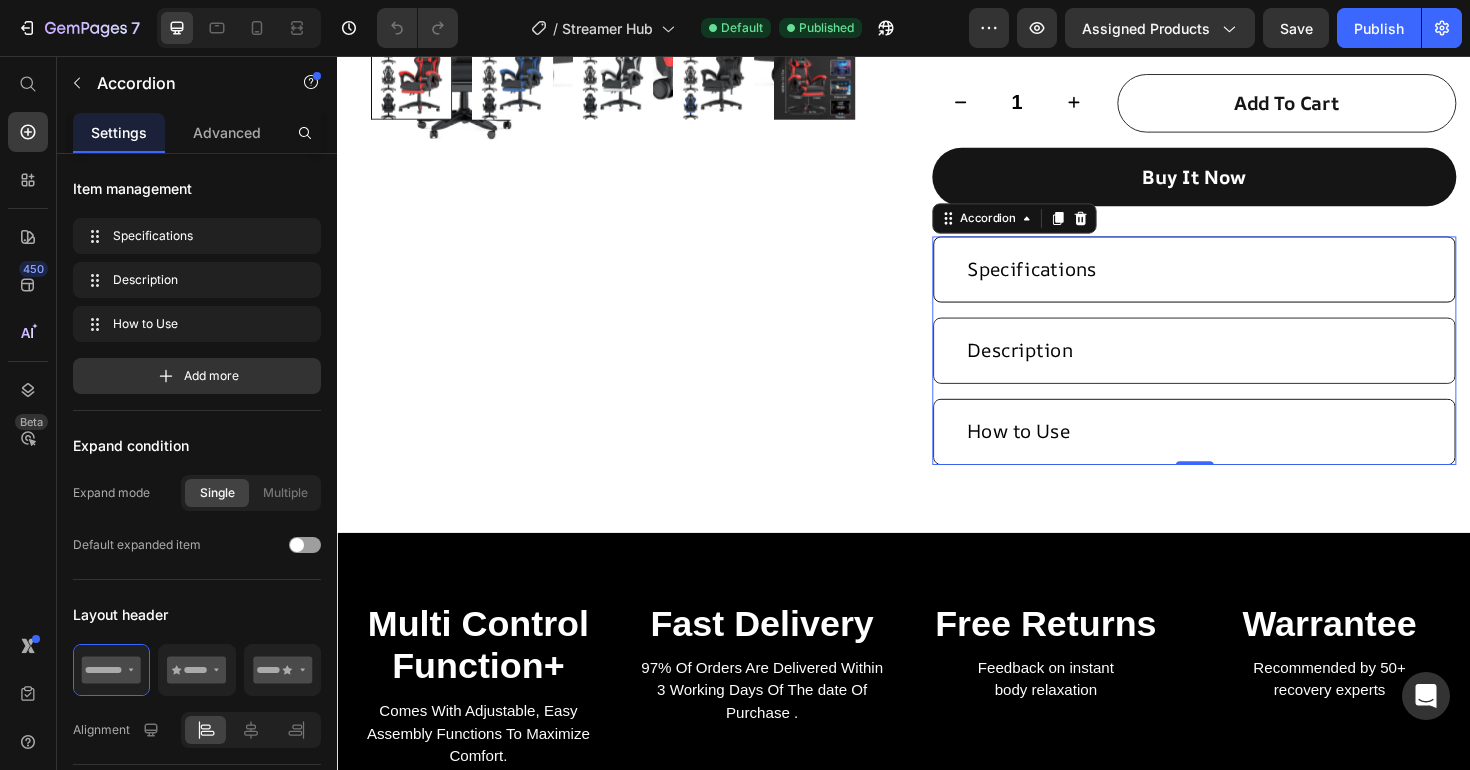click on "Specifications" at bounding box center (1228, 282) 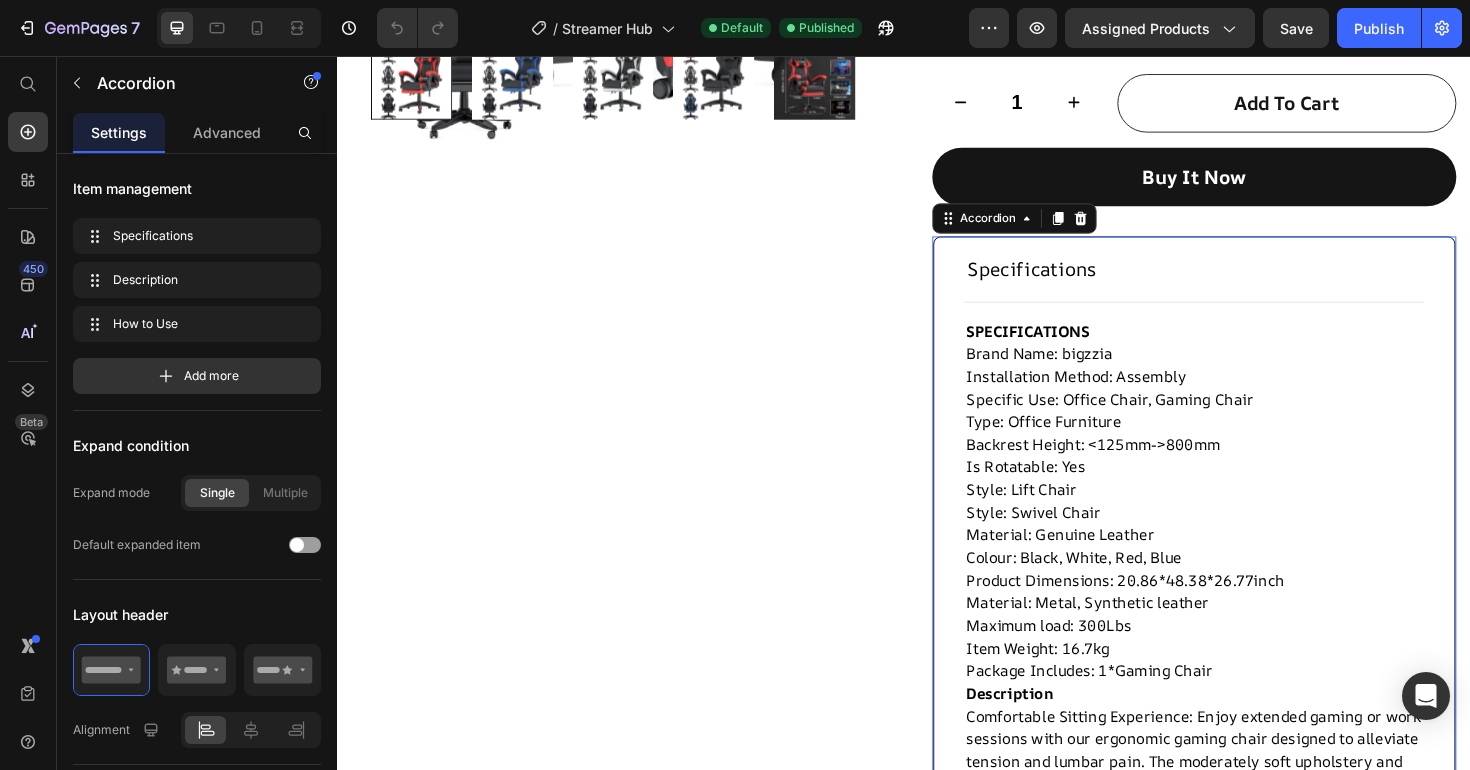 click on "Specifications" at bounding box center [1228, 282] 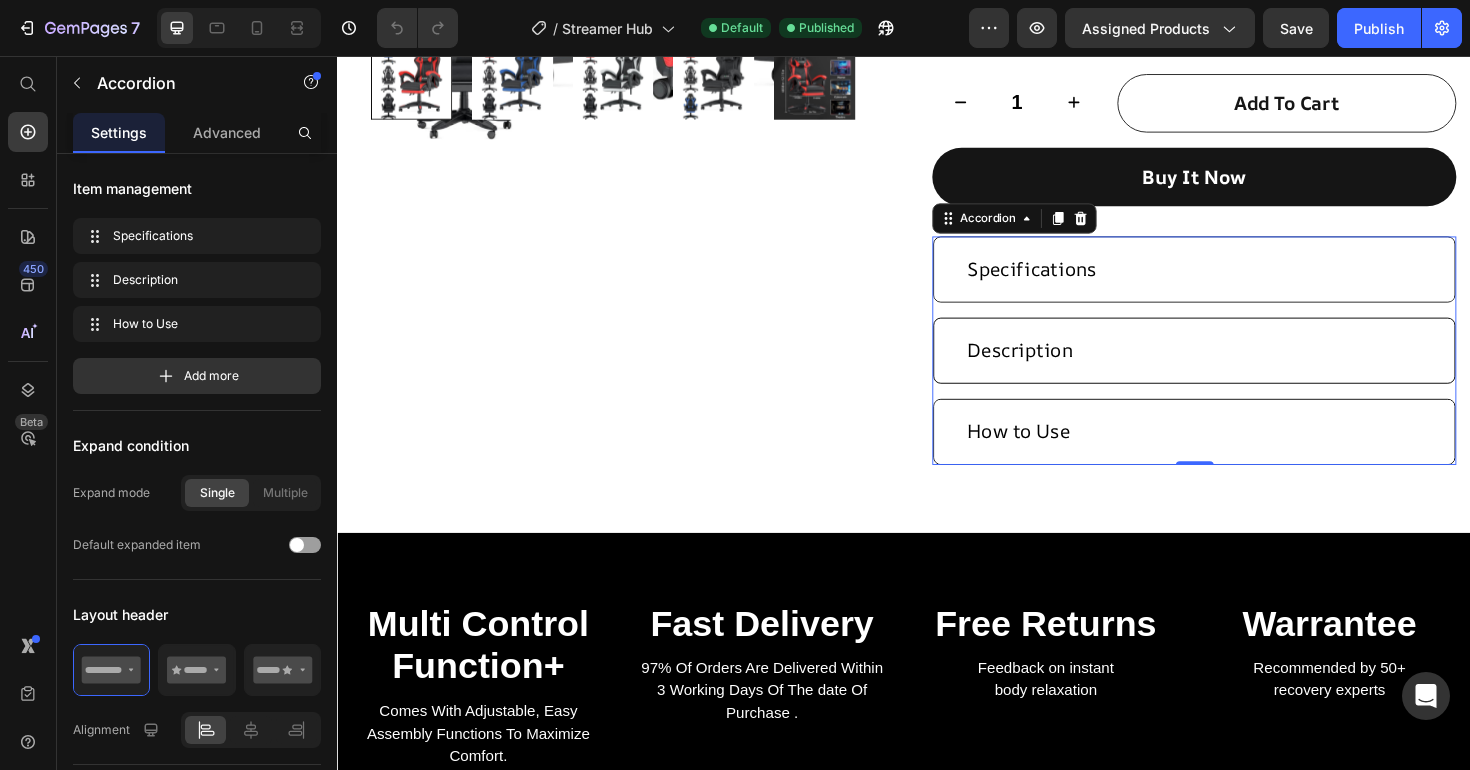 click on "Description" at bounding box center [1228, 368] 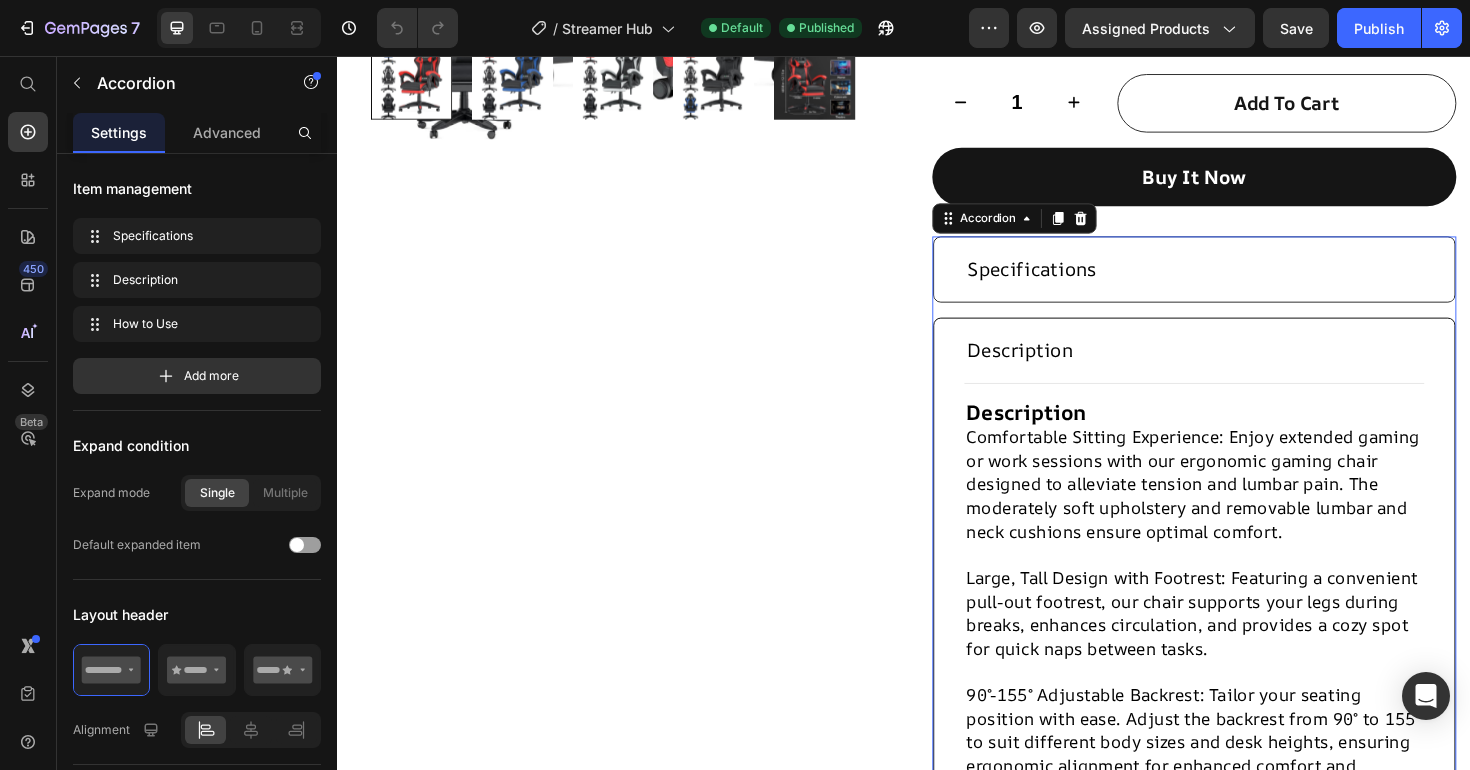 click on "Description" at bounding box center (1228, 368) 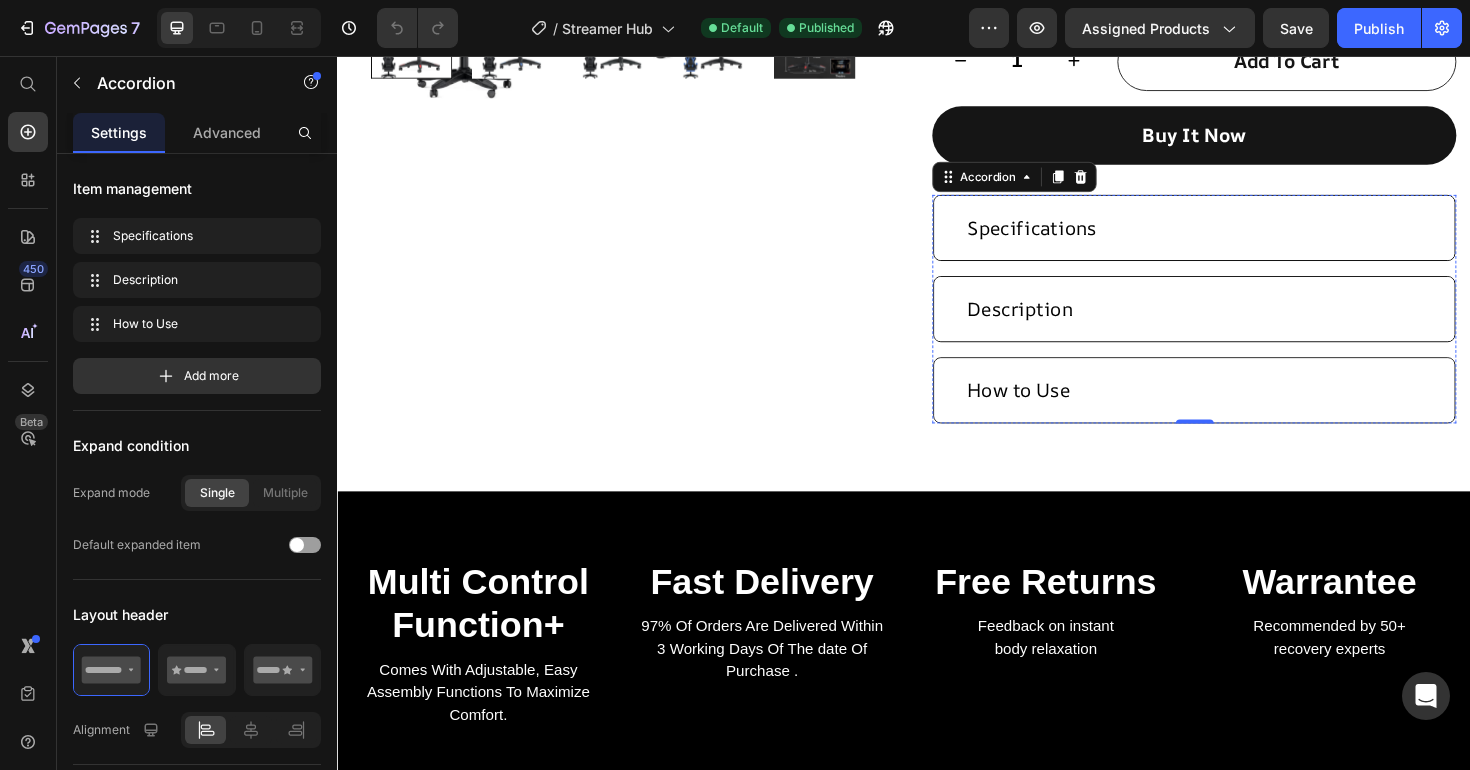 scroll, scrollTop: 632, scrollLeft: 0, axis: vertical 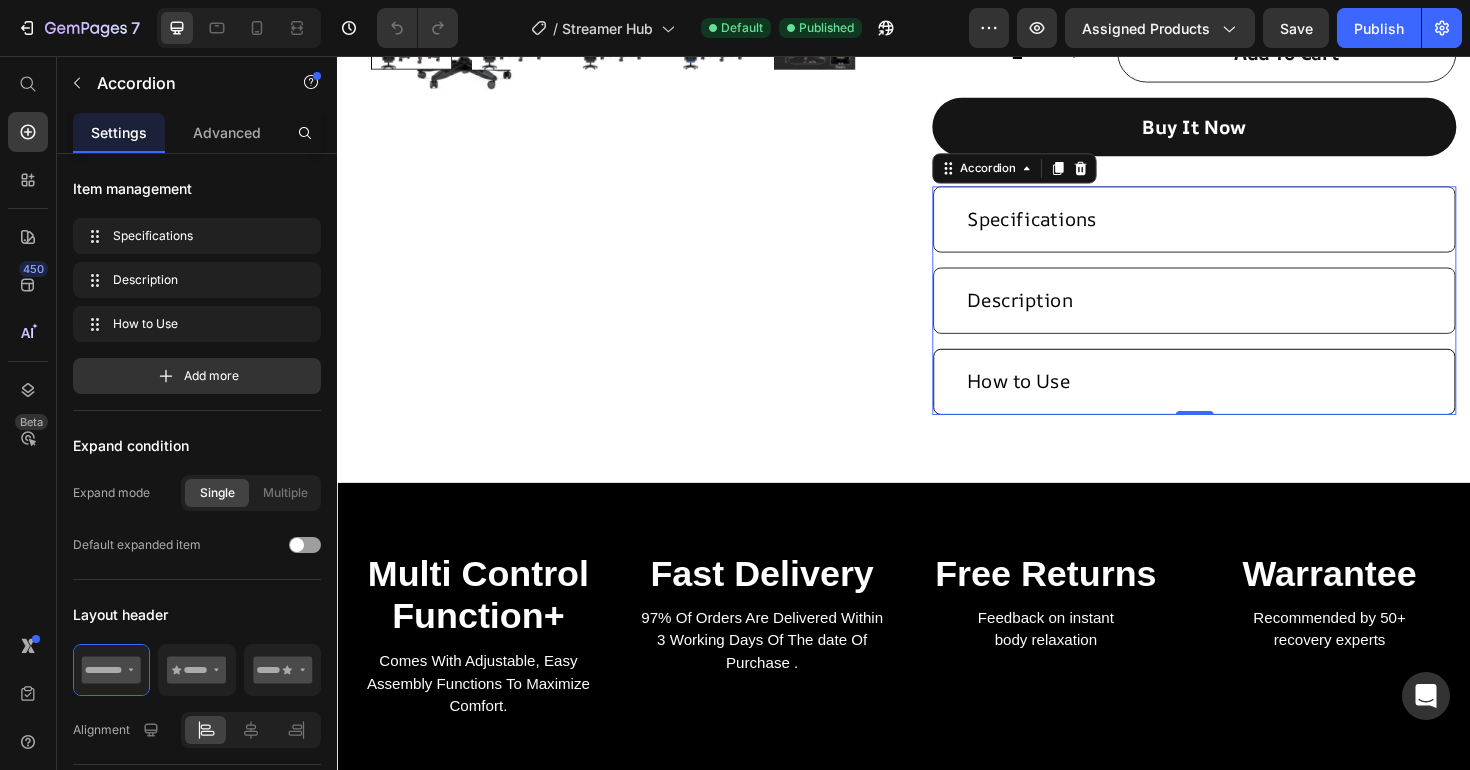 click on "How to Use" at bounding box center [1228, 401] 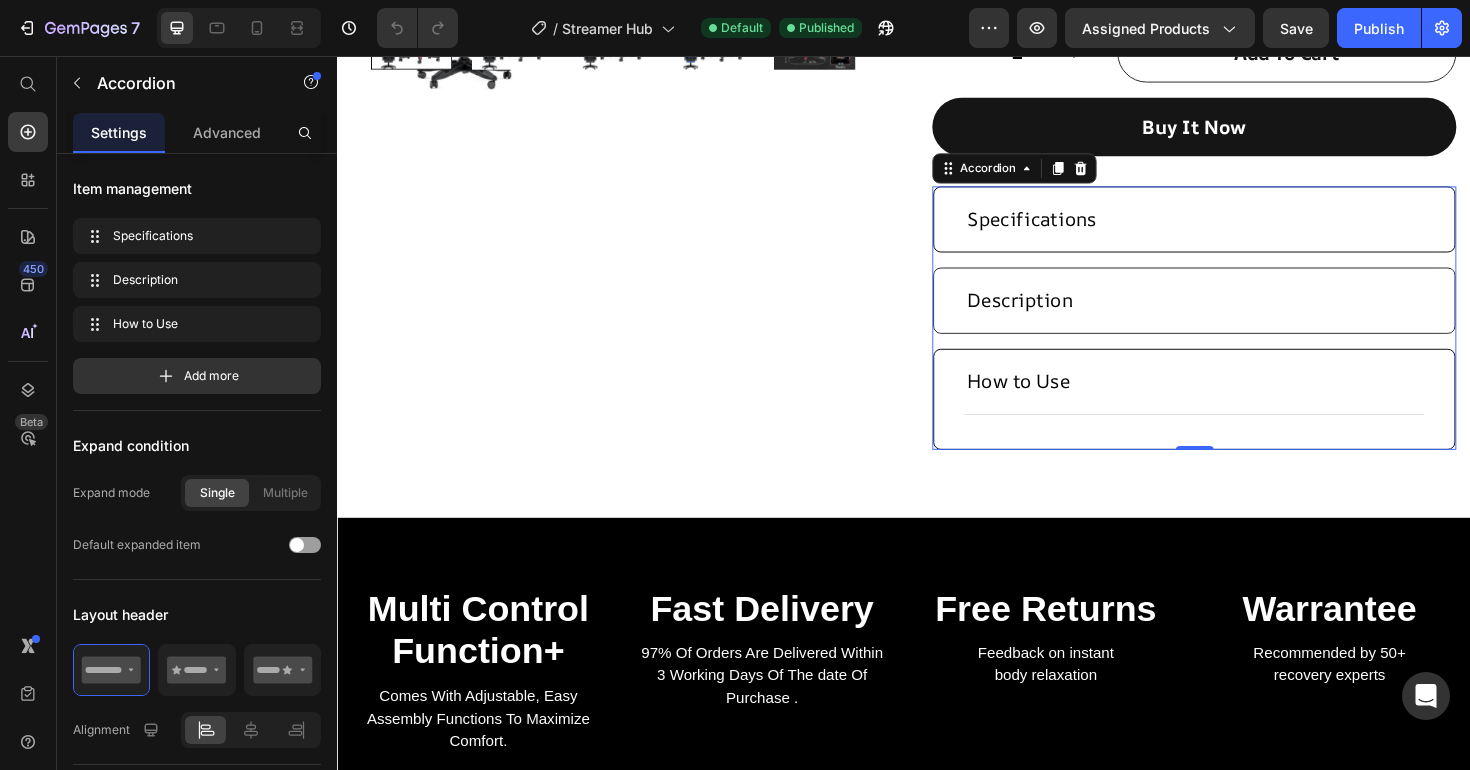 click on "Specifications" at bounding box center (1244, 229) 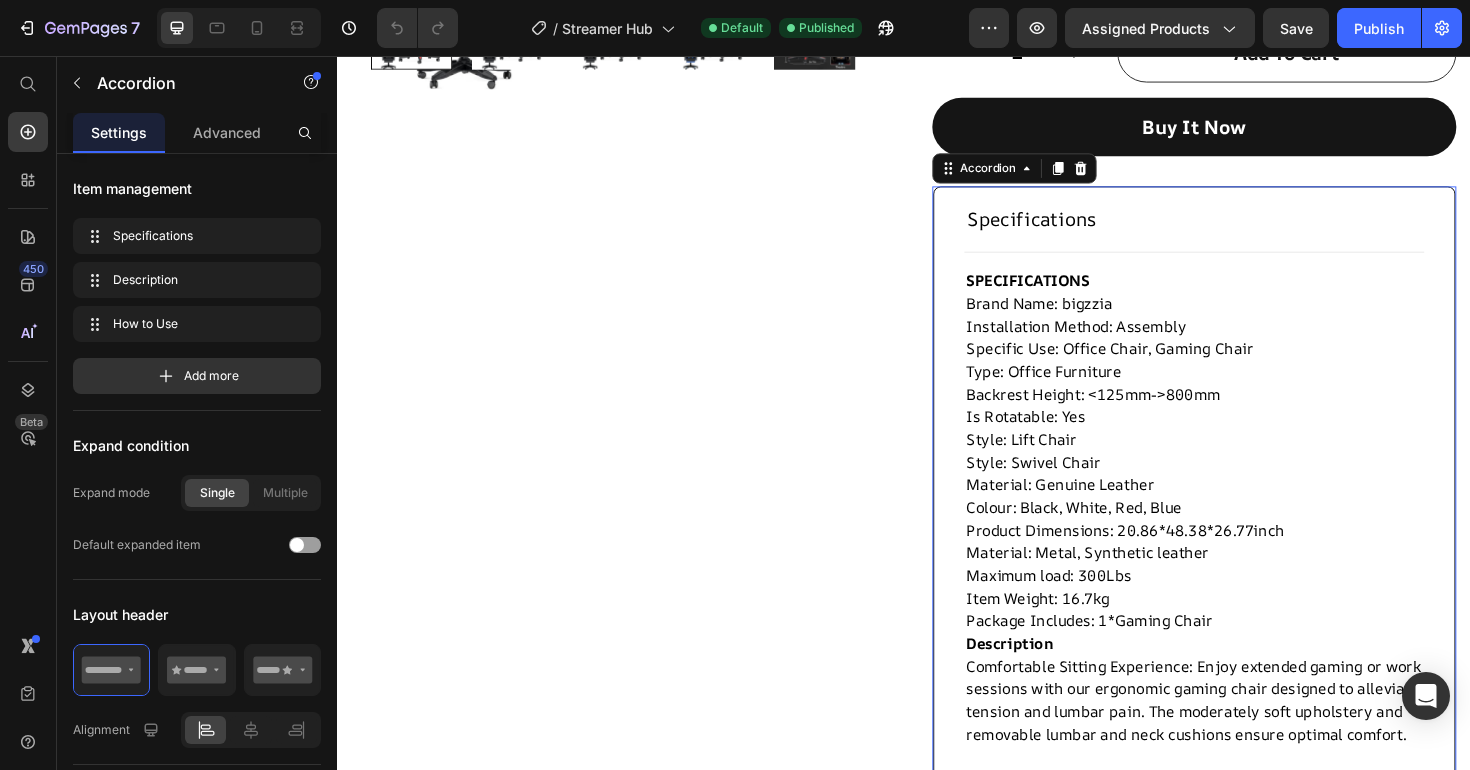 click on "Specifications" at bounding box center (1244, 229) 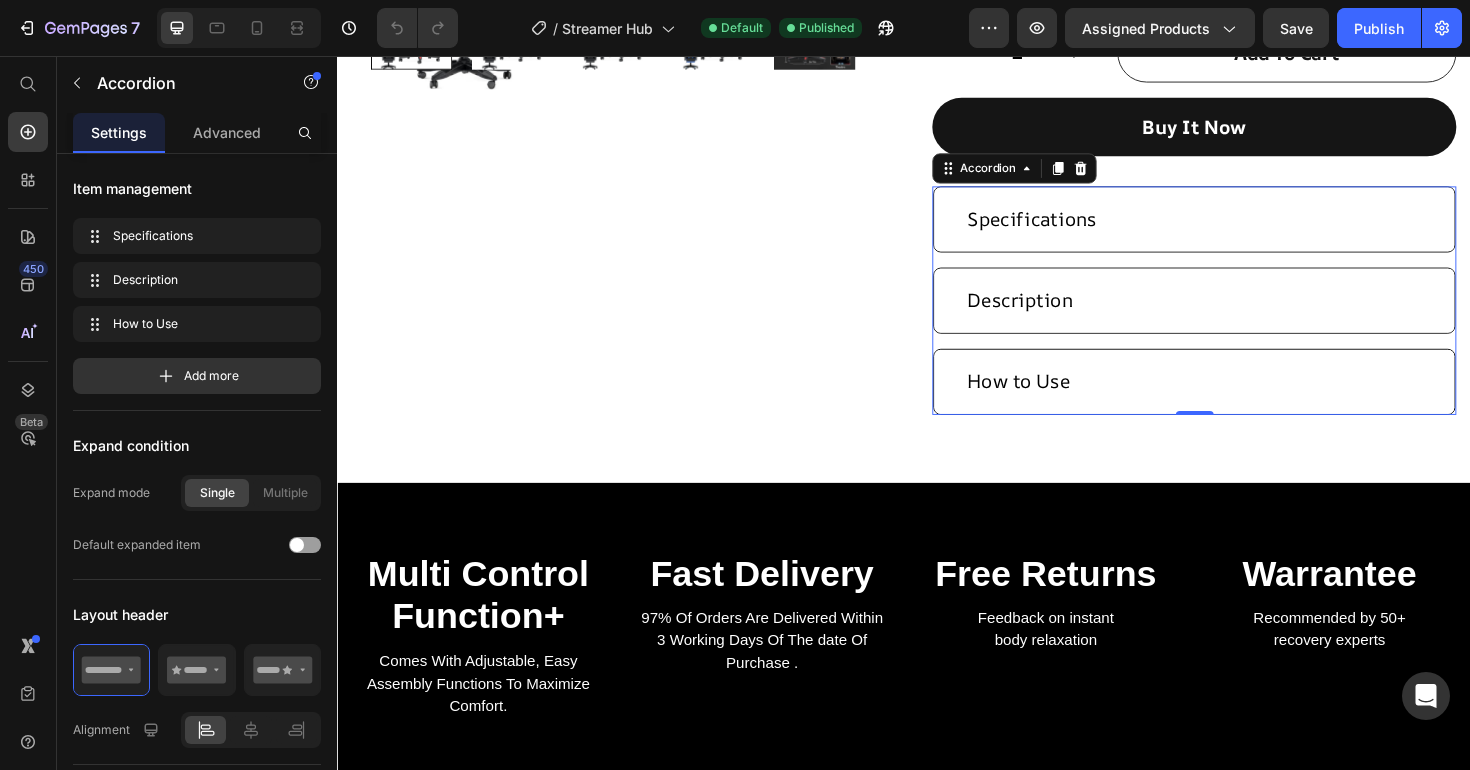 click on "Specifications
Description
How to Use" at bounding box center (1244, 315) 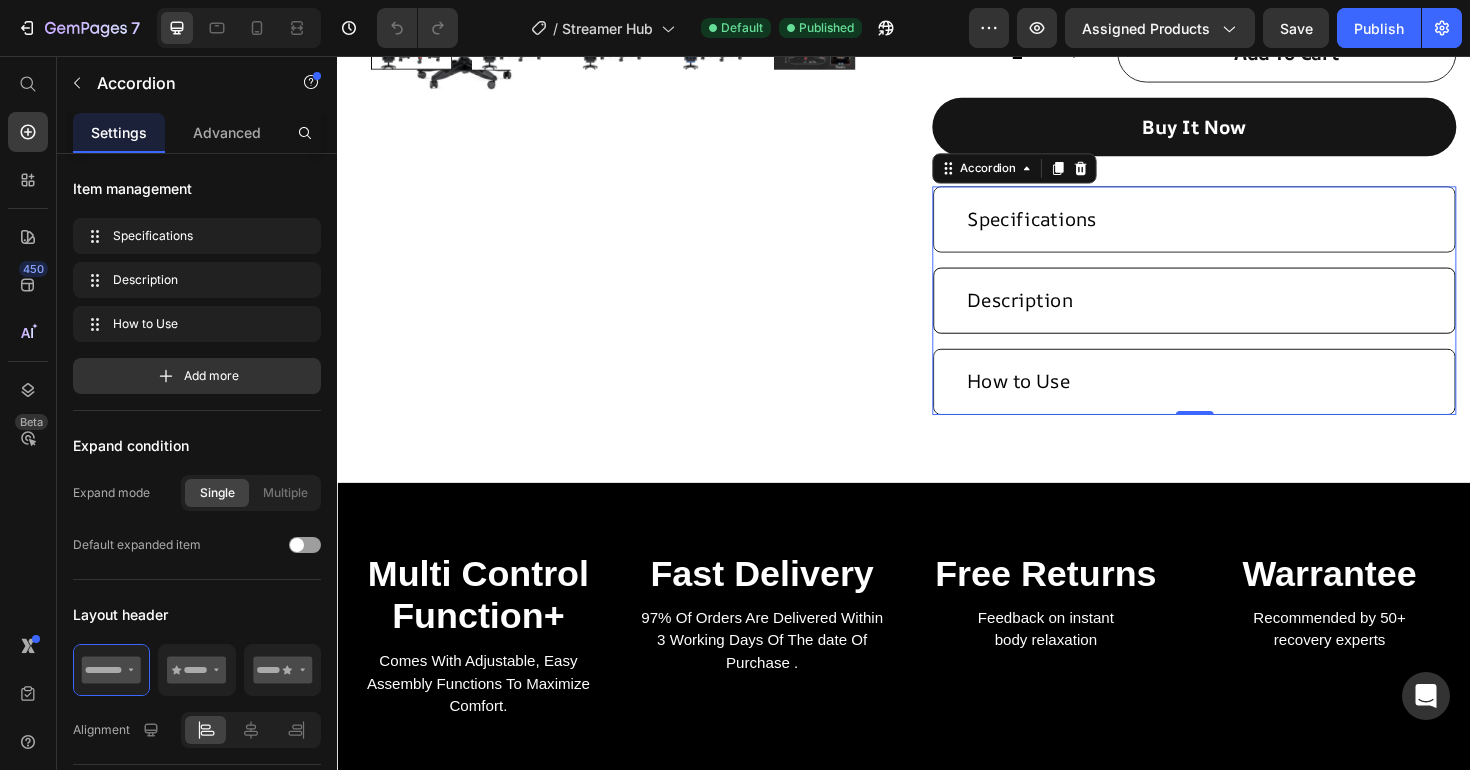 click on "Description" at bounding box center [1244, 315] 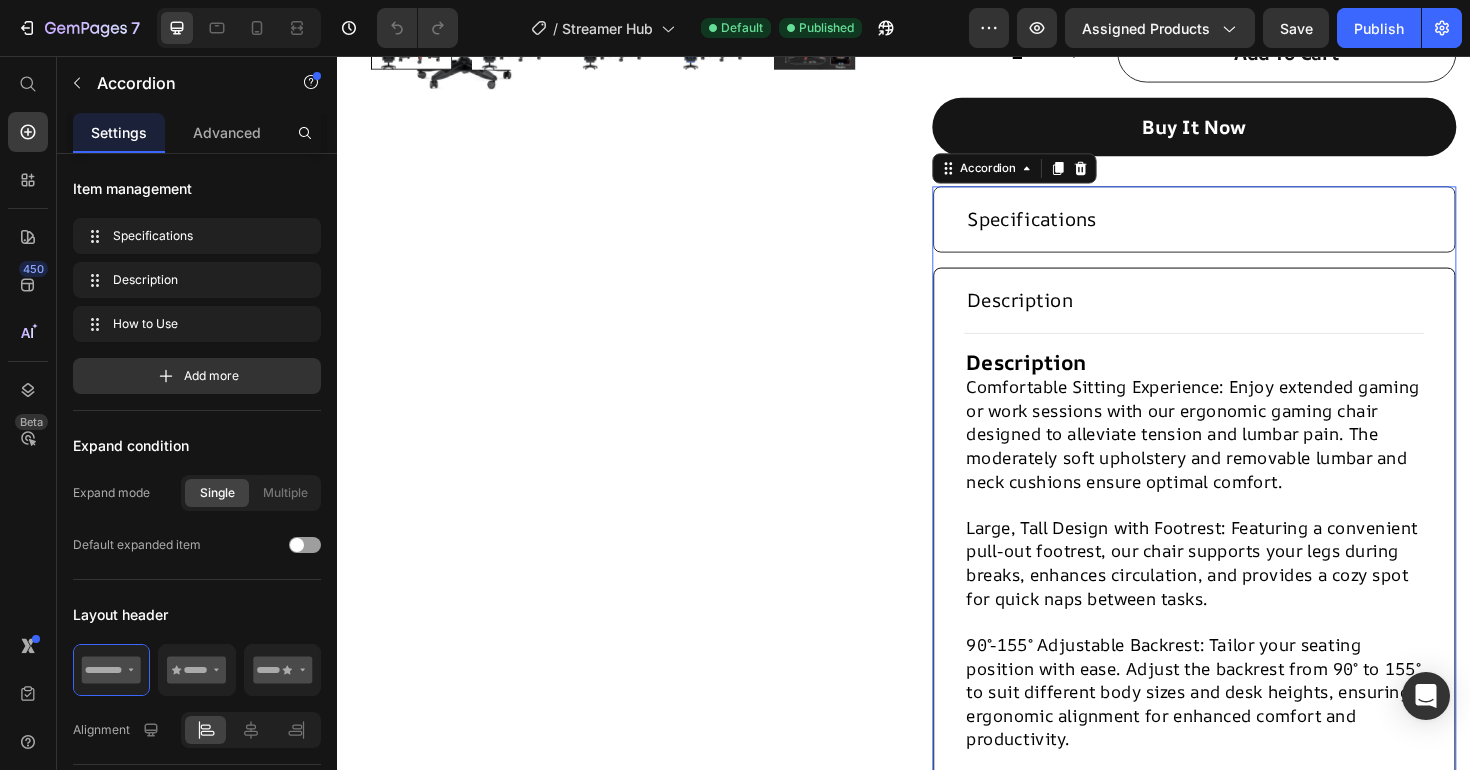 click on "Description" at bounding box center (1244, 315) 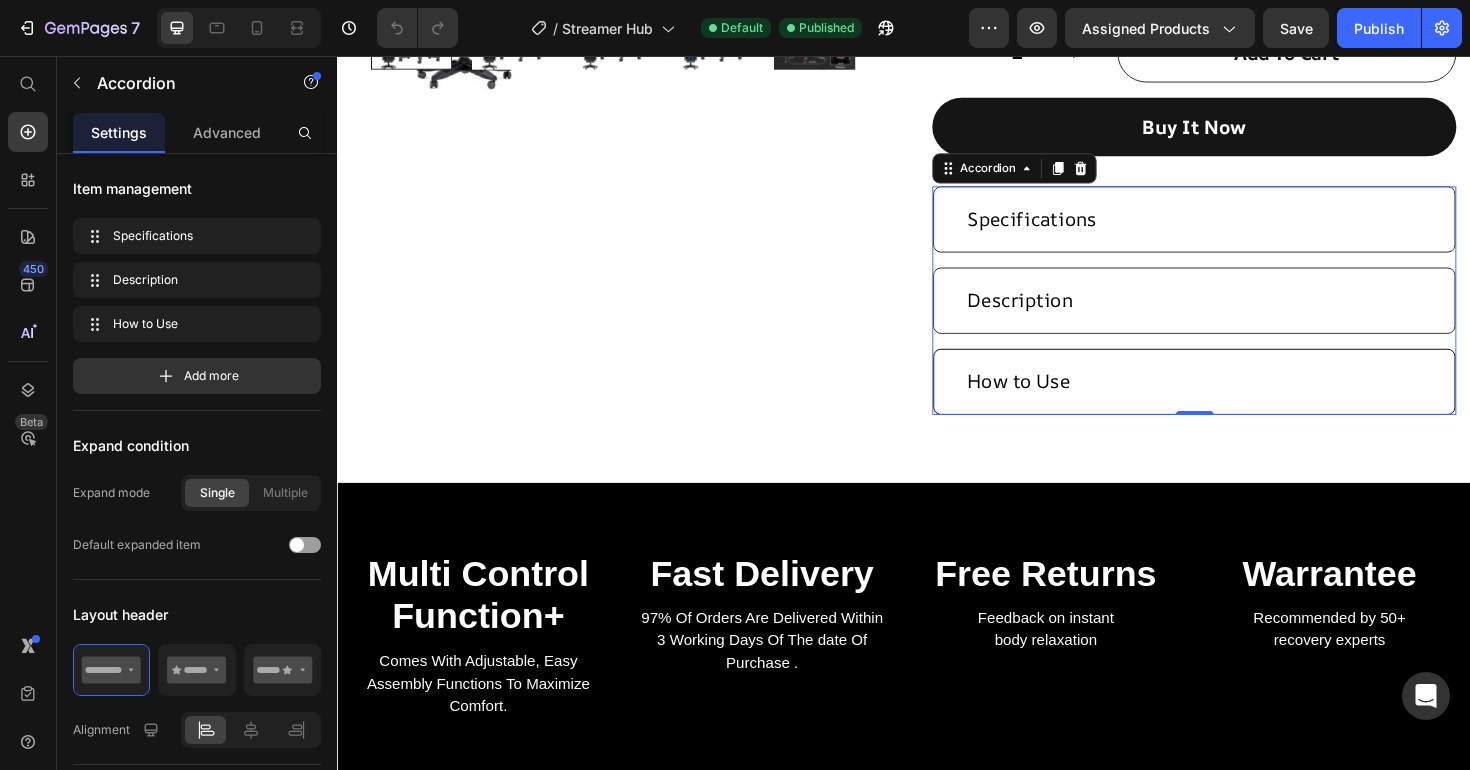 scroll, scrollTop: 659, scrollLeft: 0, axis: vertical 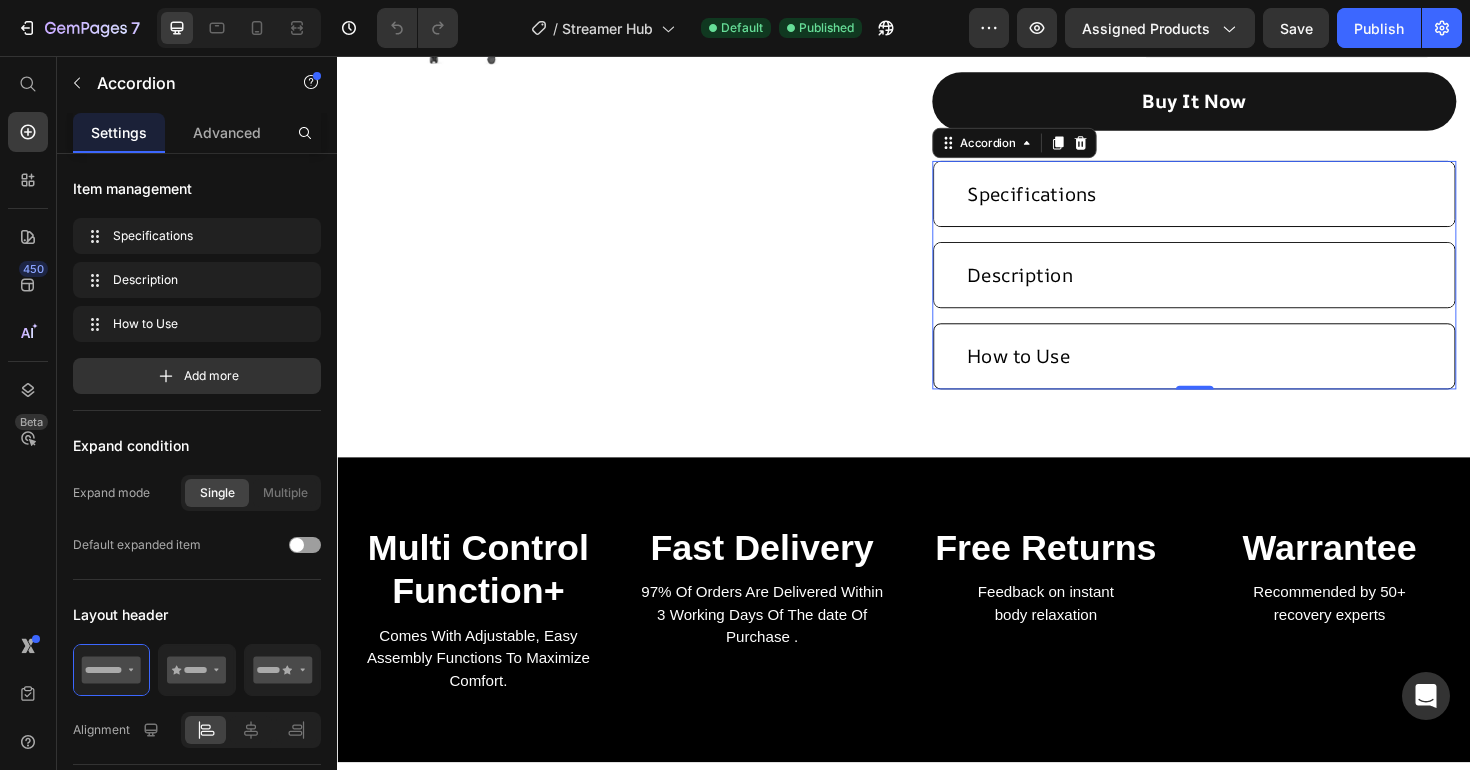 click on "How to Use" at bounding box center (1228, 374) 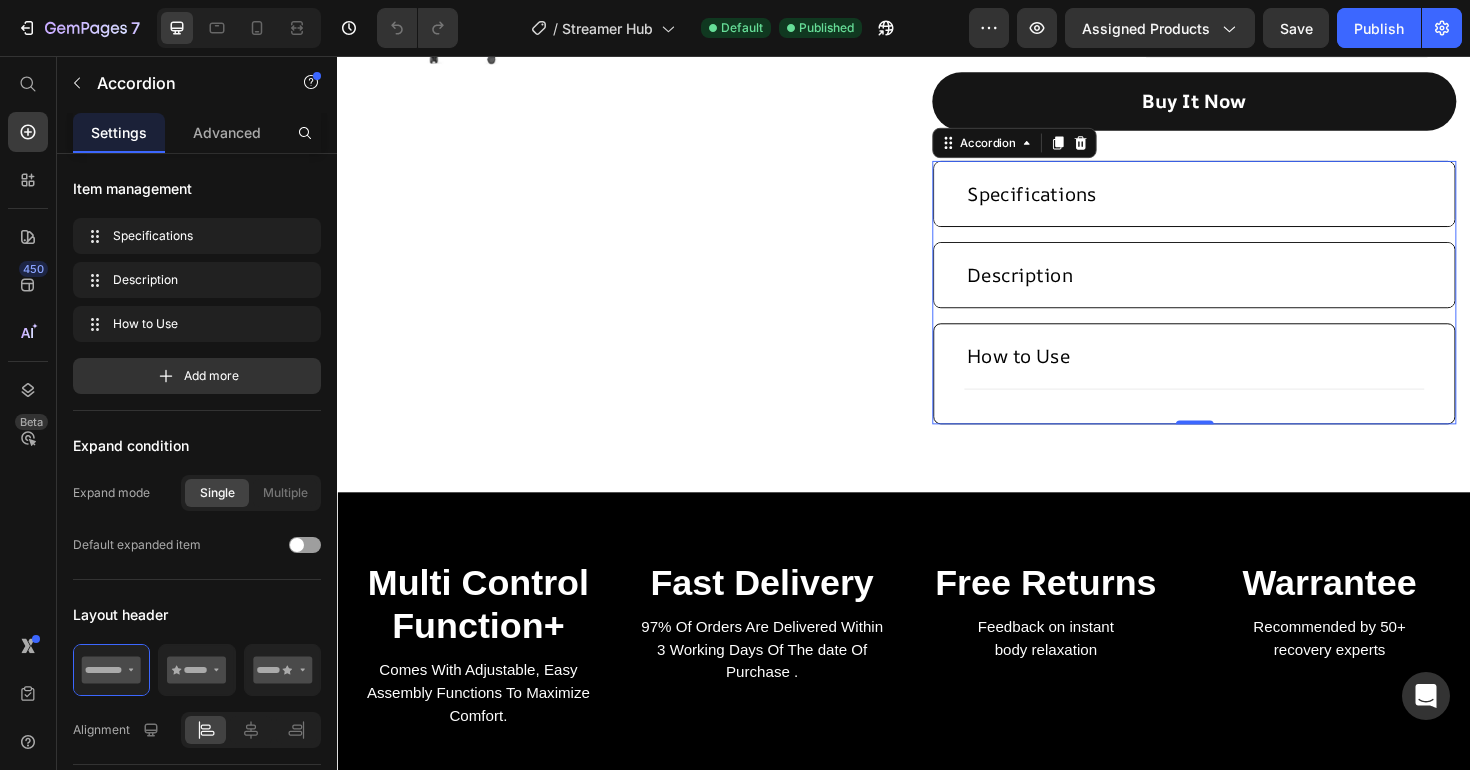 click on "How to Use" at bounding box center (1228, 374) 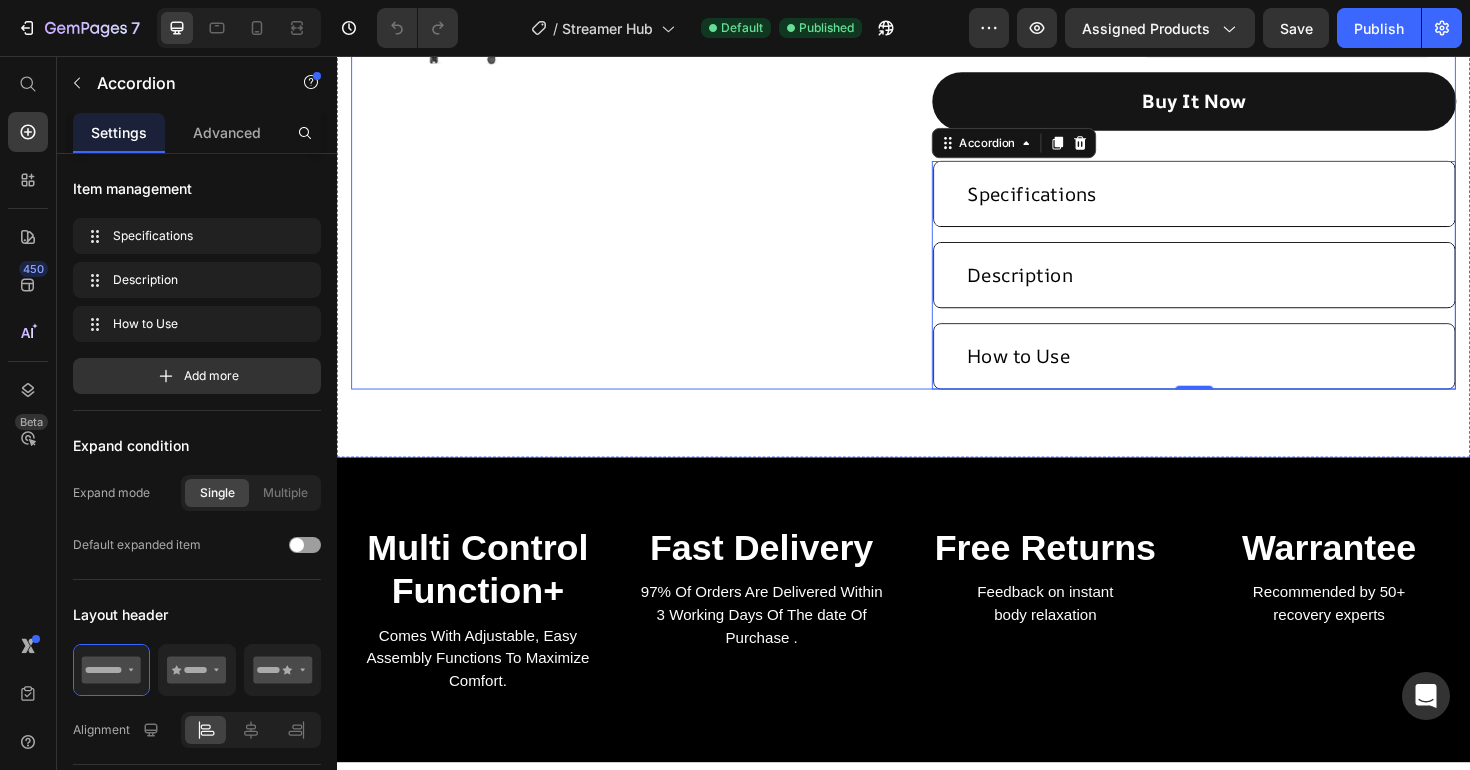 click on "Product Images" at bounding box center (629, -41) 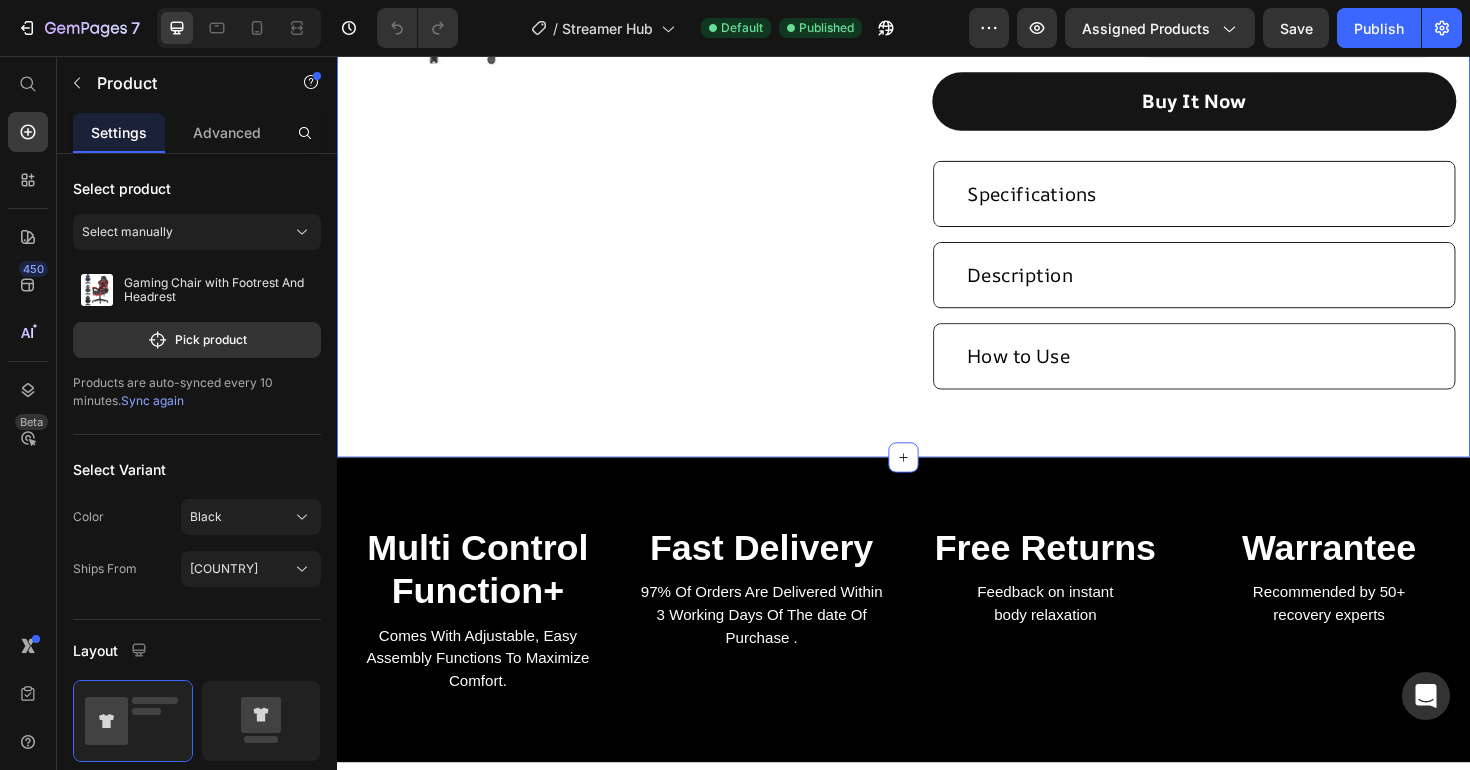 click on "Product Images Gaming Chair with Footrest And Headrest (P) Title For Intense Gaming And Casual Office Work Text block
Drop element here
Drop element here Row £124.99 (P) Price £316.99 (P) Price Row Image 12H+ work time Text block Row Image Rotating Frame  Text block Row Image 4 Speed options Text block Row Row Image Only 12 left in stock! Text block 1000+ people were satisfied with this product already! Text block Row 1 (P) Quantity add to cart (P) Cart Button Row buy it now (P) Dynamic Checkout
Specifications
Description
How to Use Accordion Product Section 1" at bounding box center [937, -41] 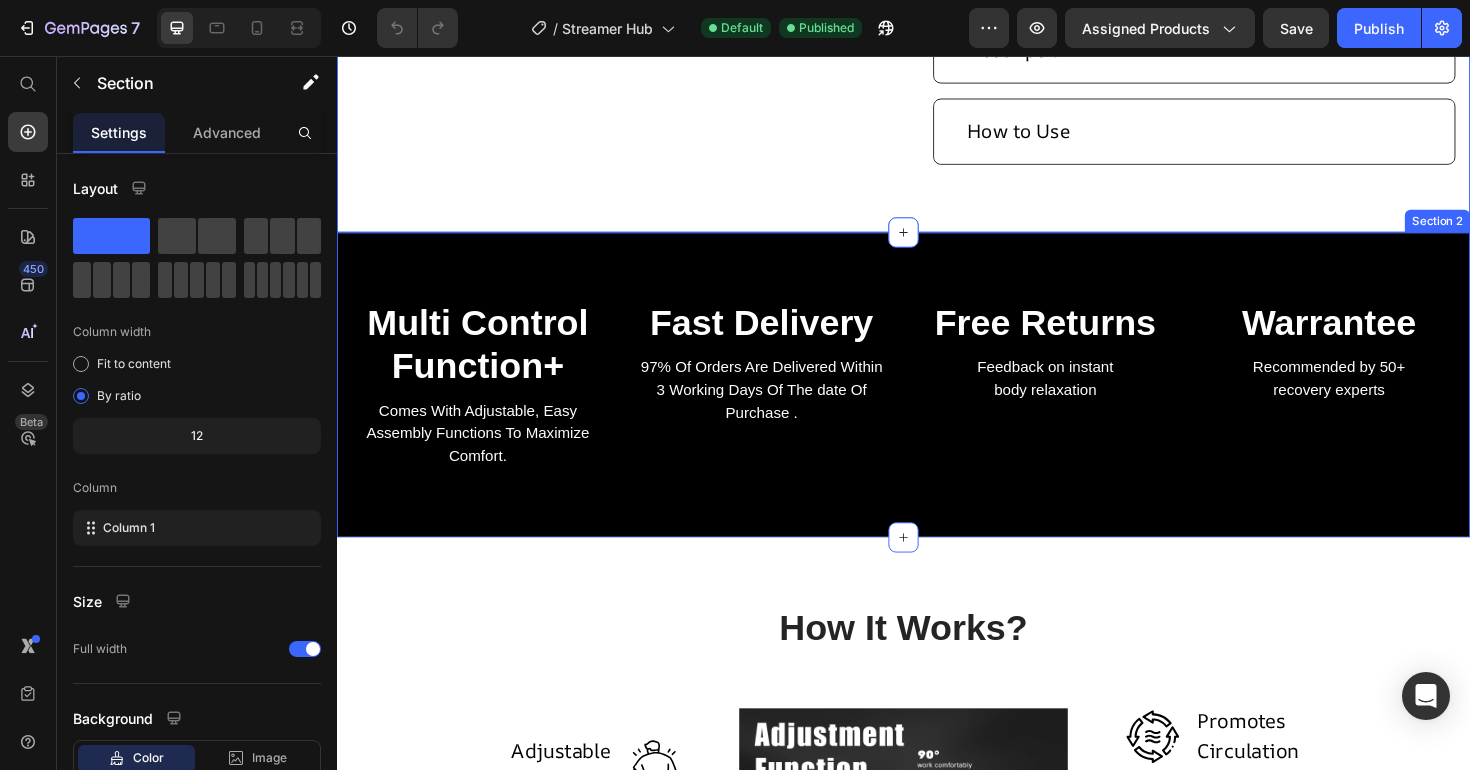 scroll, scrollTop: 908, scrollLeft: 0, axis: vertical 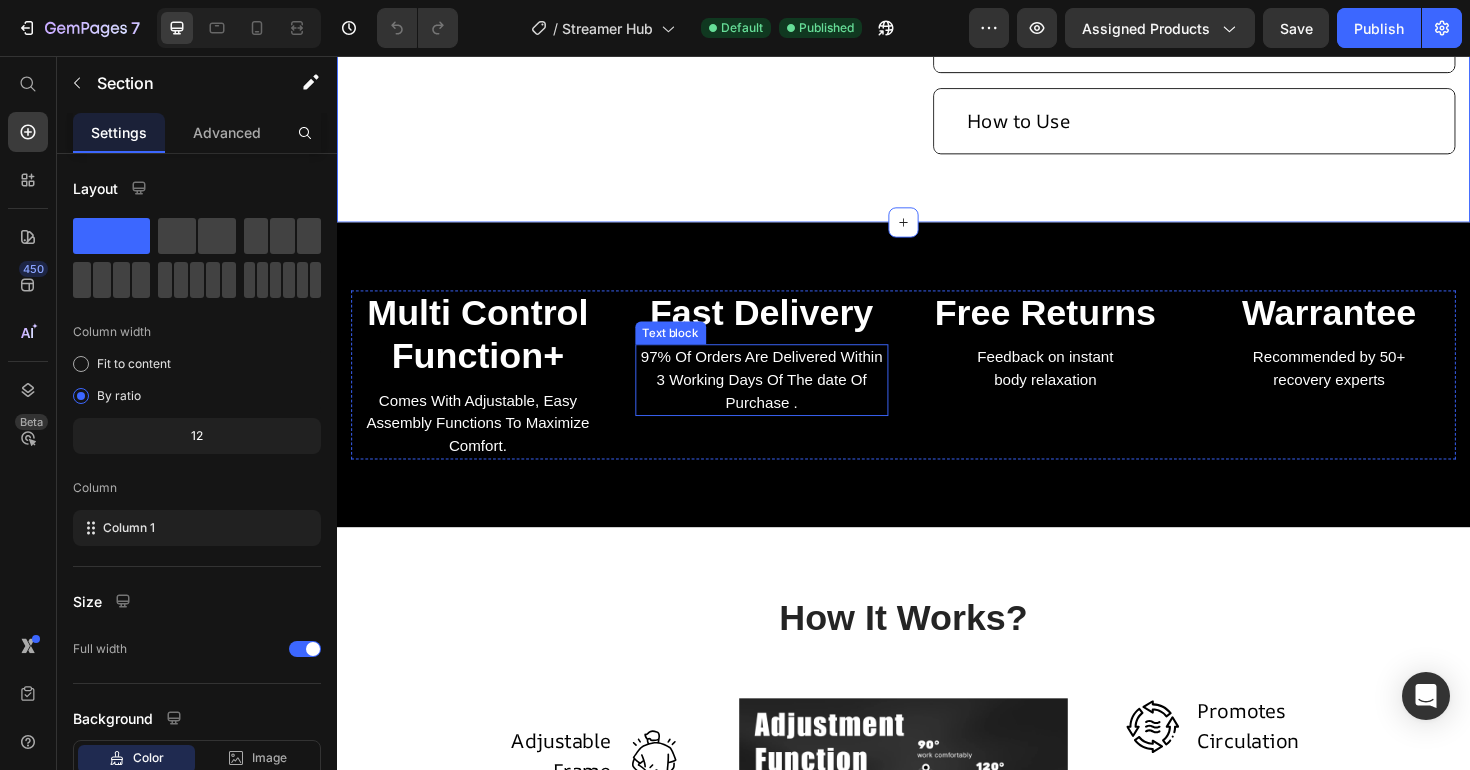 click on "97% Of Orders Are Delivered Within 3 Working Days Of The date Of Purchase ." at bounding box center [787, 399] 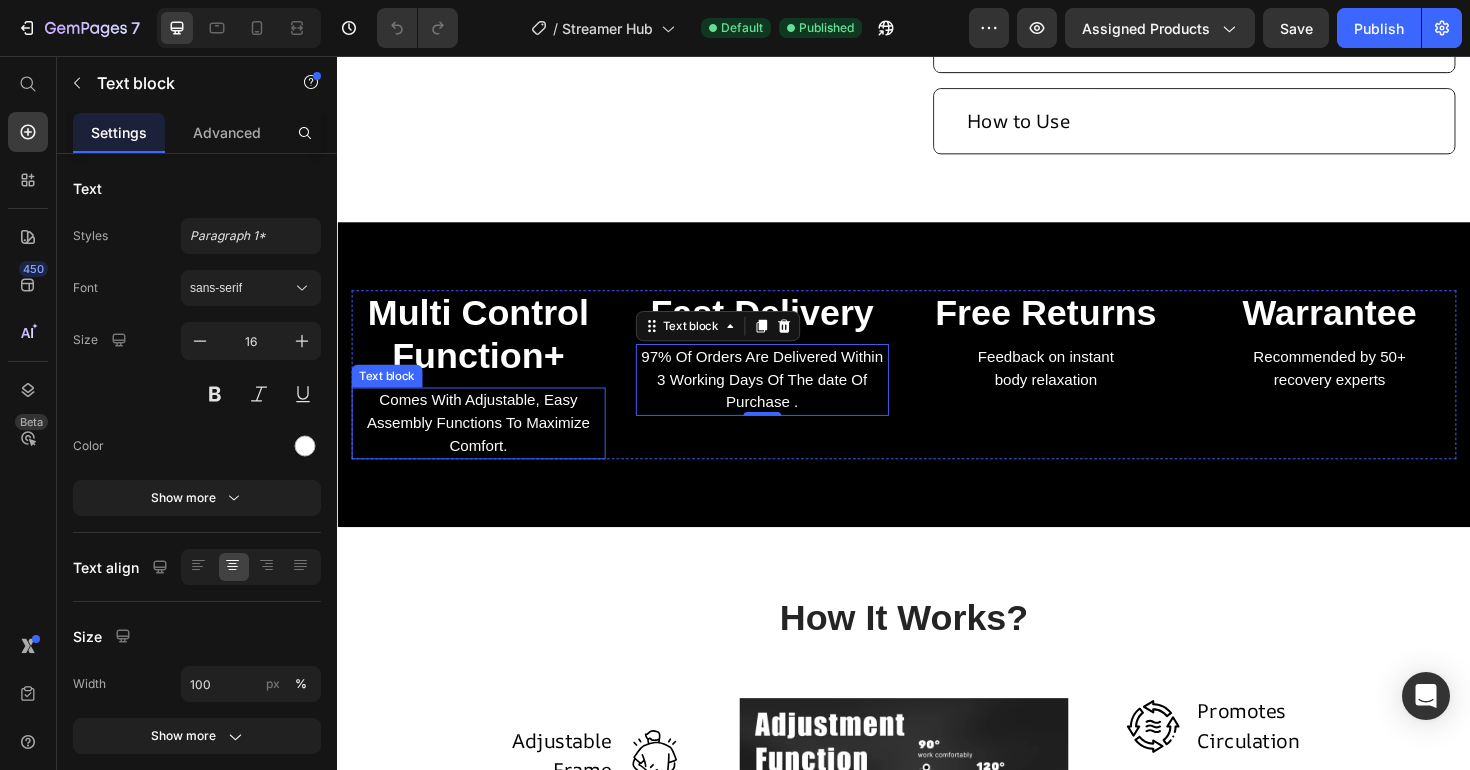 click on "Comes With Adjustable, Easy Assembly Functions To Maximize Comfort." at bounding box center [486, 445] 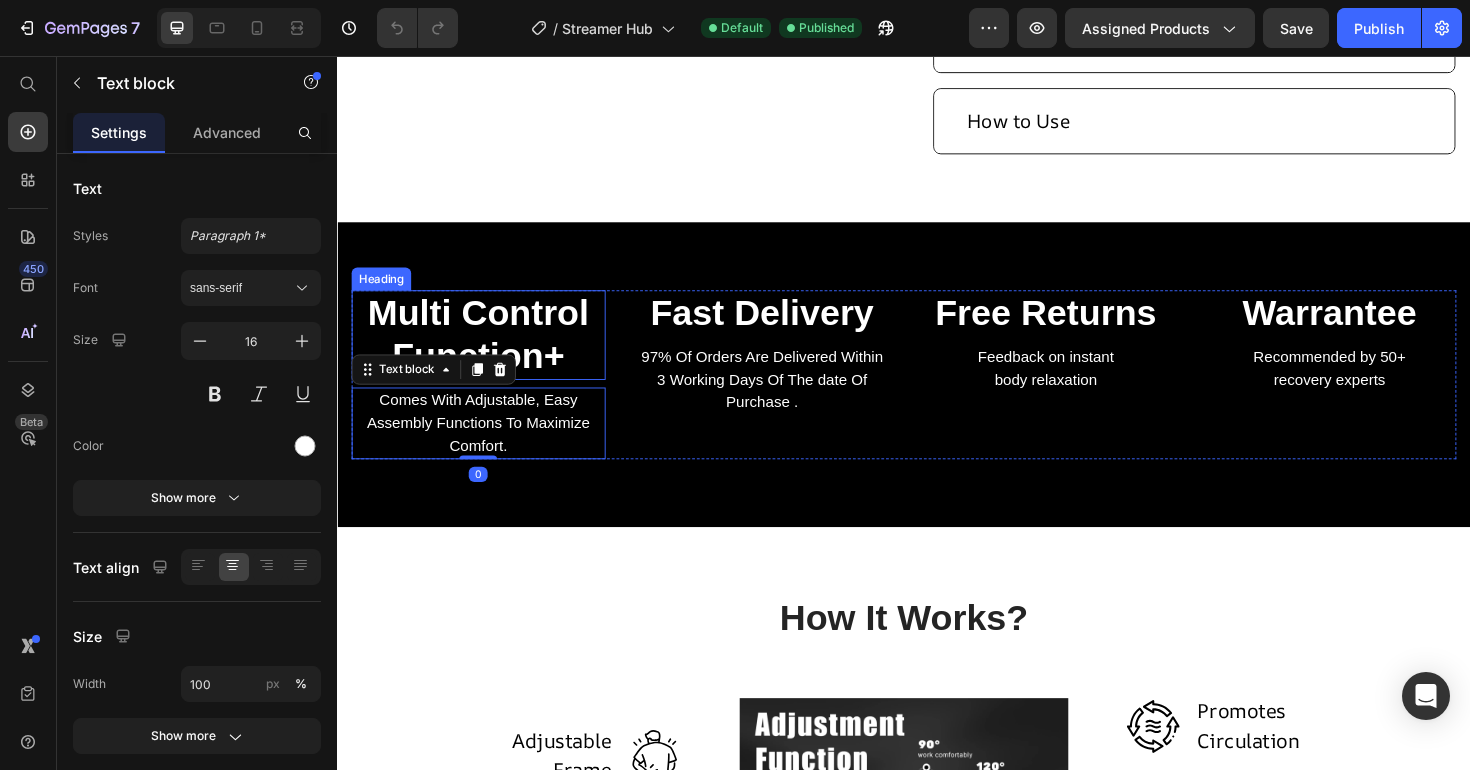 click on "Multi Control Function+" at bounding box center (486, 351) 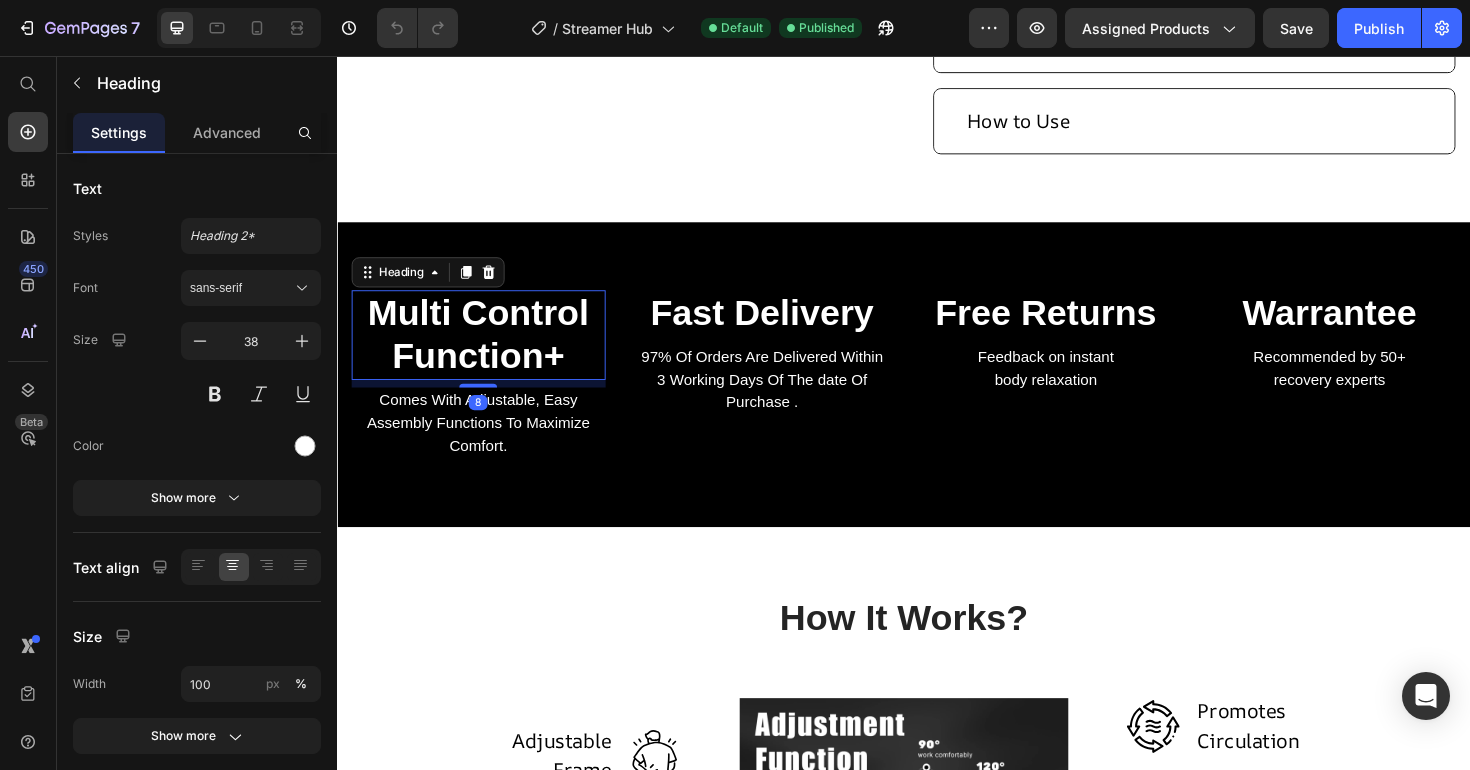 click on "Multi Control Function+" at bounding box center [486, 351] 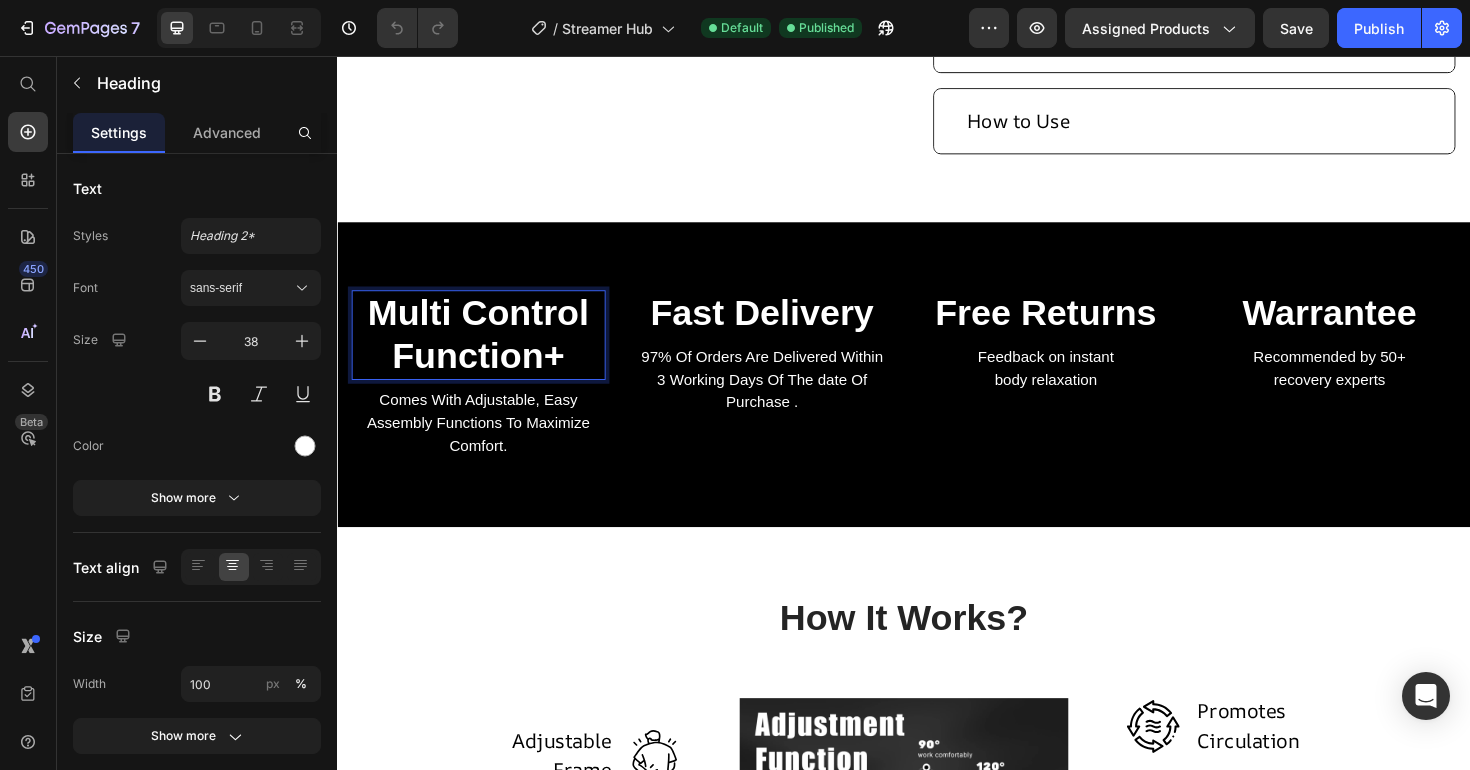 click on "Multi Control Function+" at bounding box center [486, 351] 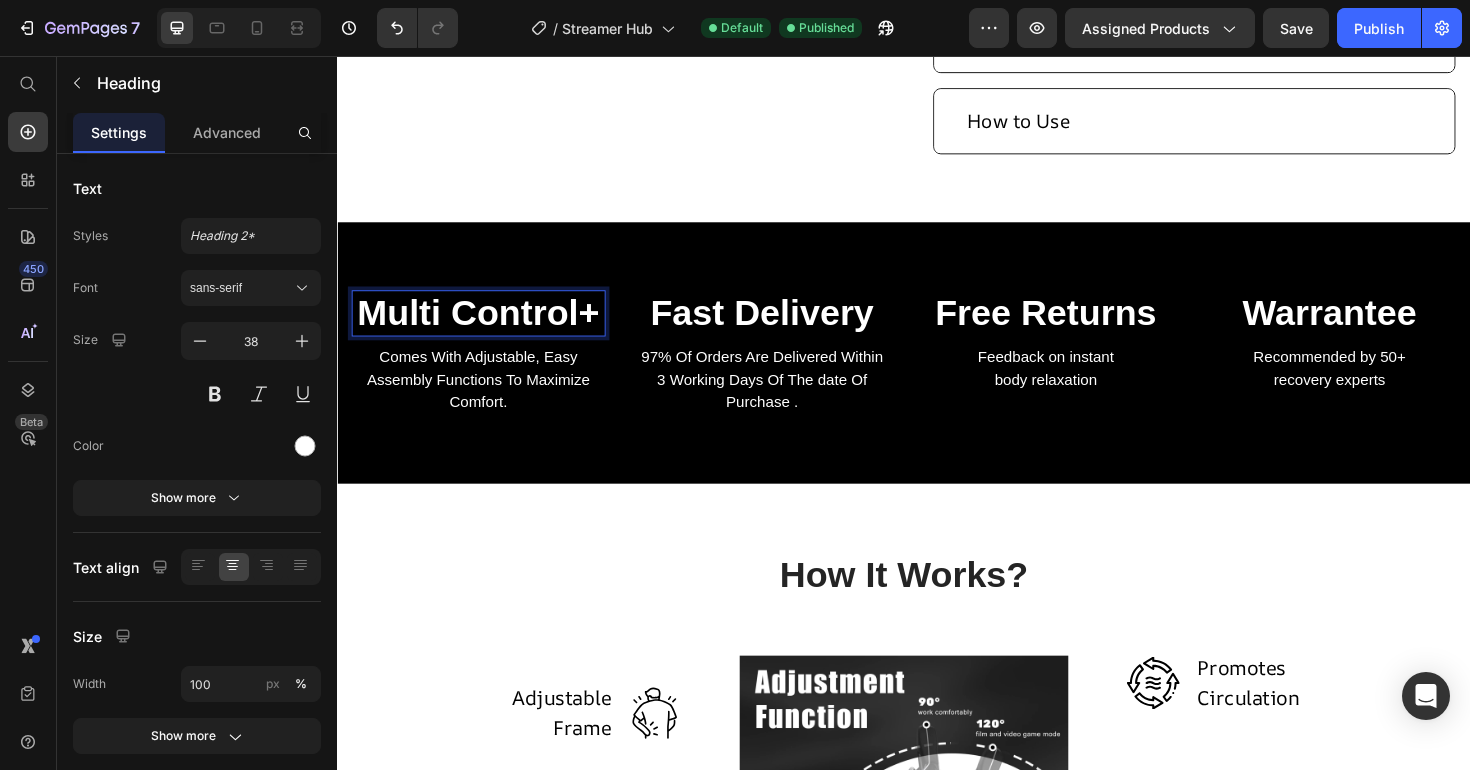 click on "Multi Control+" at bounding box center (486, 329) 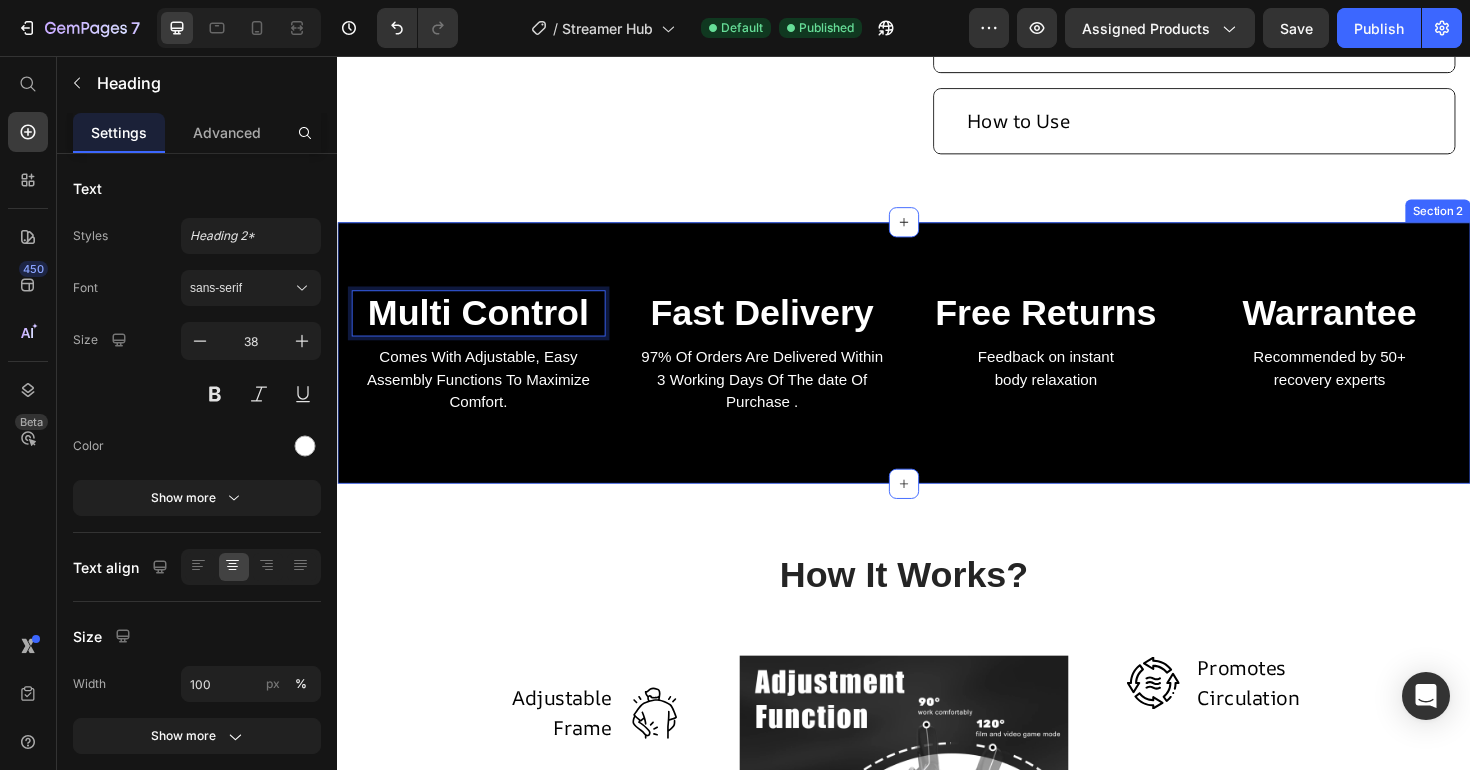 click on "Multi Control Heading   8 Comes With Adjustable, Easy Assembly Functions To Maximize Comfort. Text block Fast Delivery Heading 97% Of Orders Are Delivered Within 3 Working Days Of The date Of Purchase . Text block Free Returns  Heading Feedback on instant body relaxation Text block Warrantee Heading Recommended by 50+ recovery experts Text block Row Section 2" at bounding box center [937, 371] 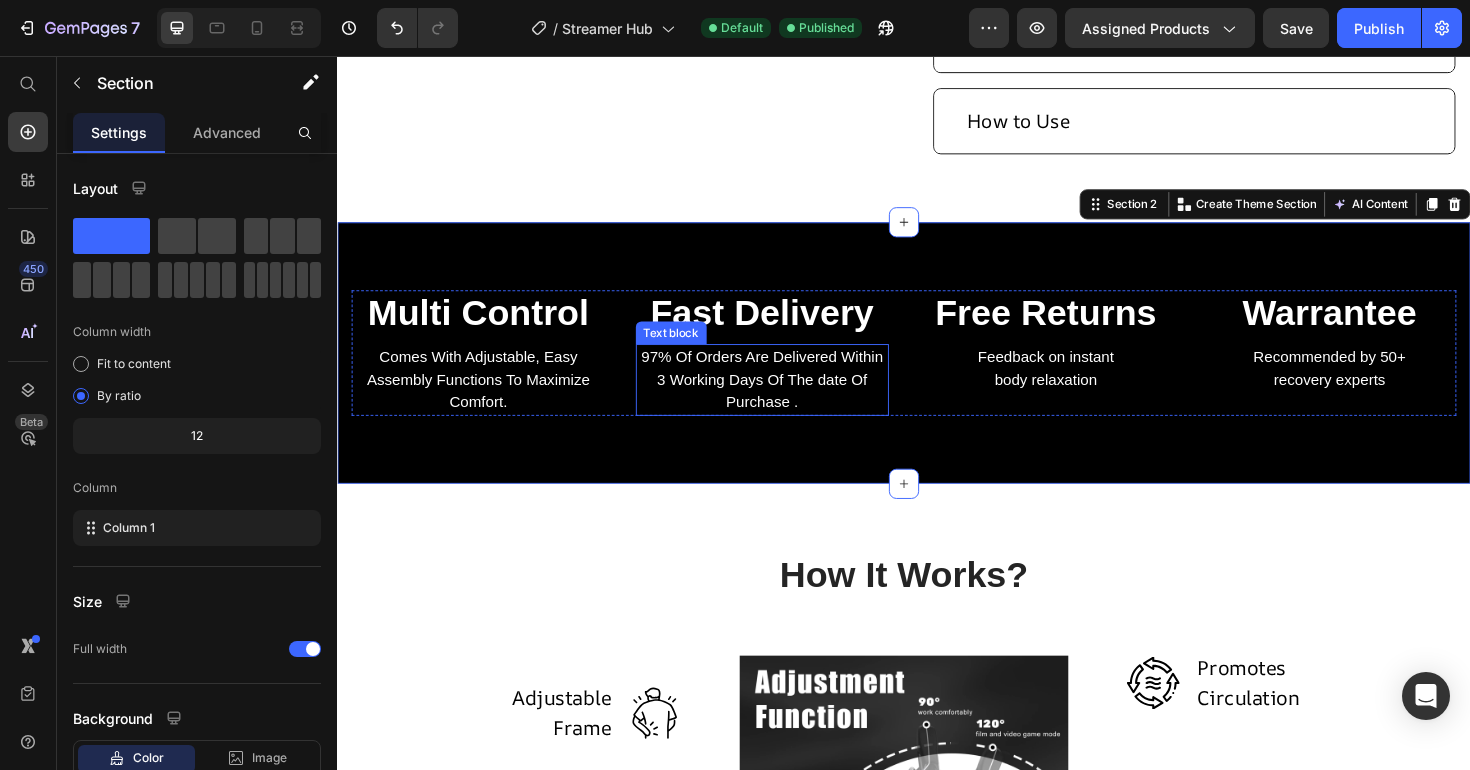 click on "97% Of Orders Are Delivered Within 3 Working Days Of The date Of Purchase ." at bounding box center [787, 399] 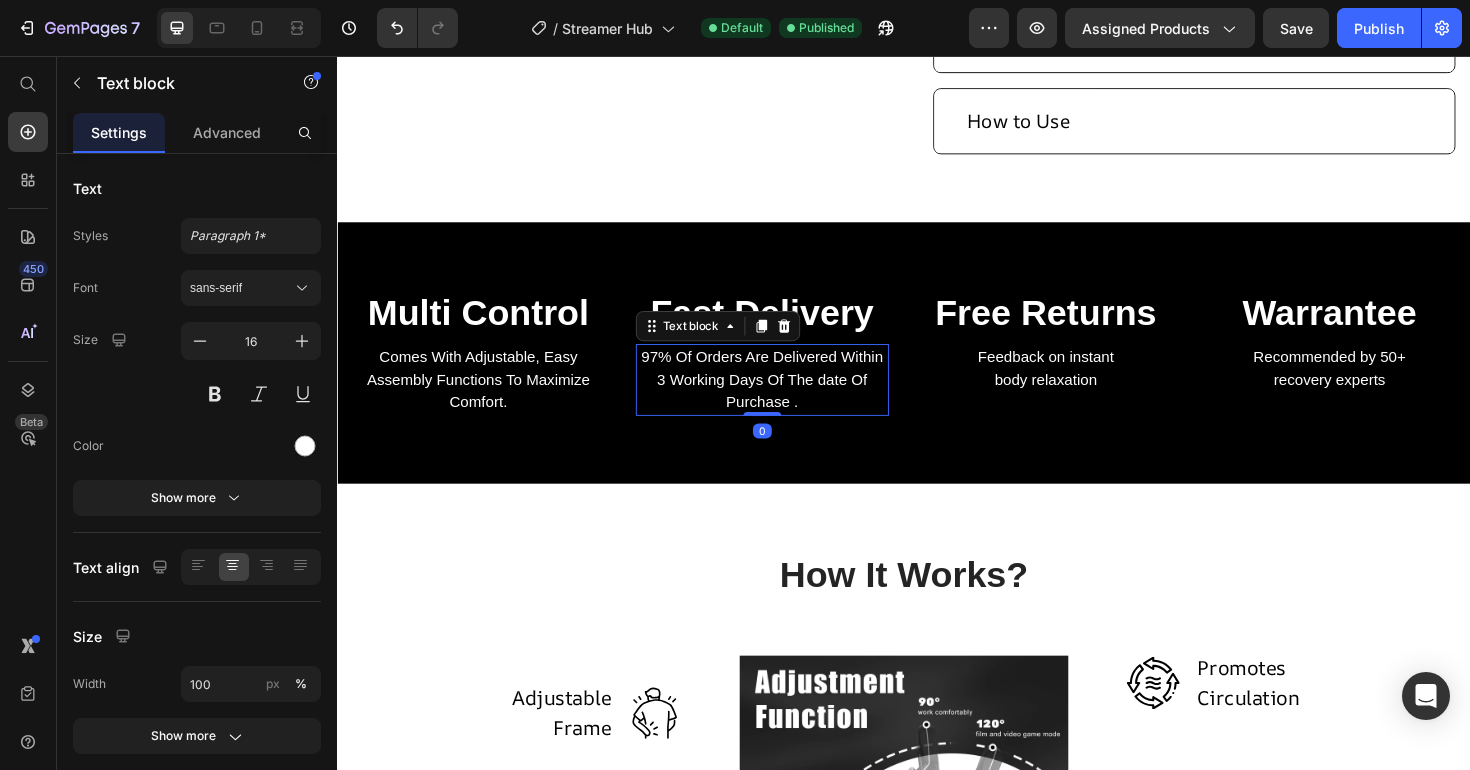 click on "97% Of Orders Are Delivered Within 3 Working Days Of The date Of Purchase ." at bounding box center [787, 399] 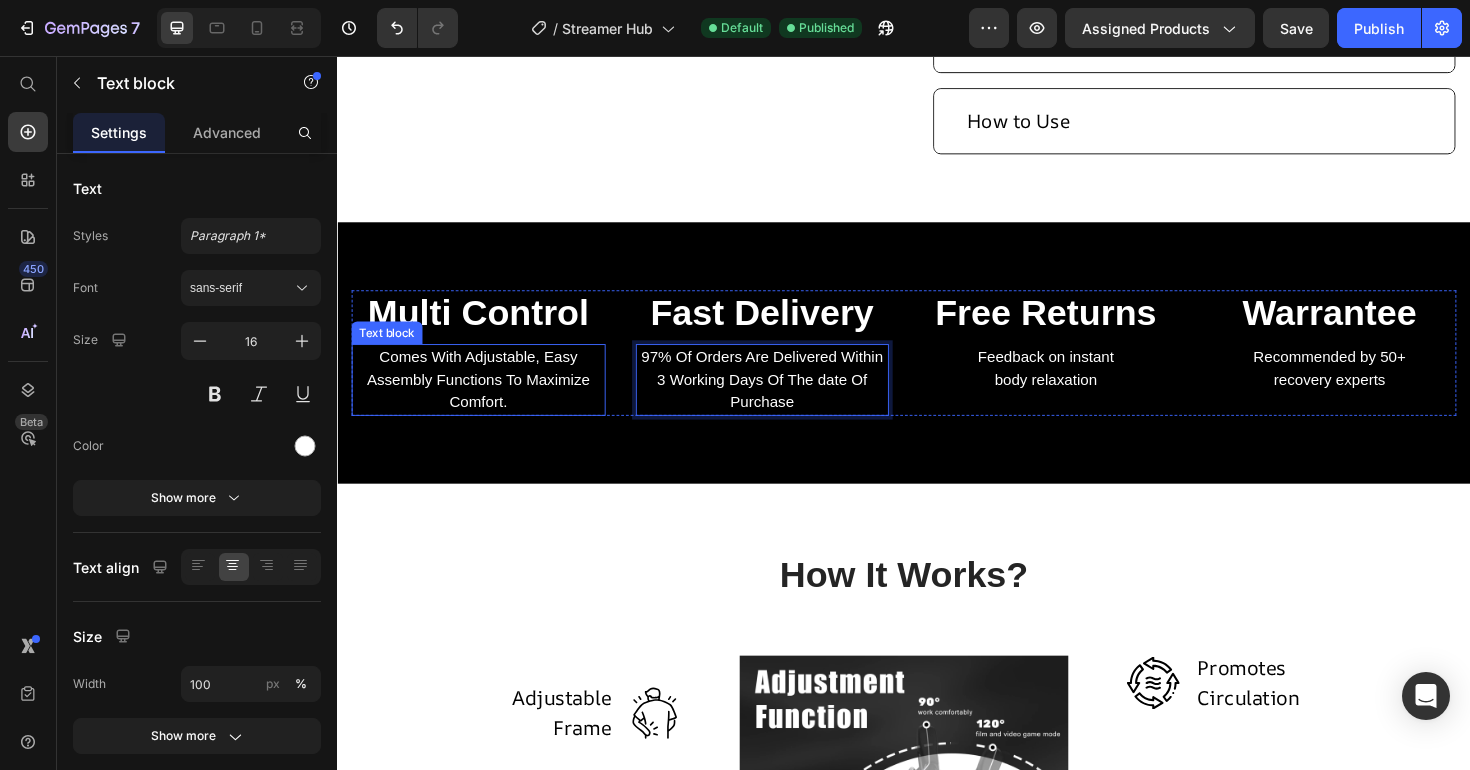 click on "Comes With Adjustable, Easy Assembly Functions To Maximize Comfort." at bounding box center [486, 399] 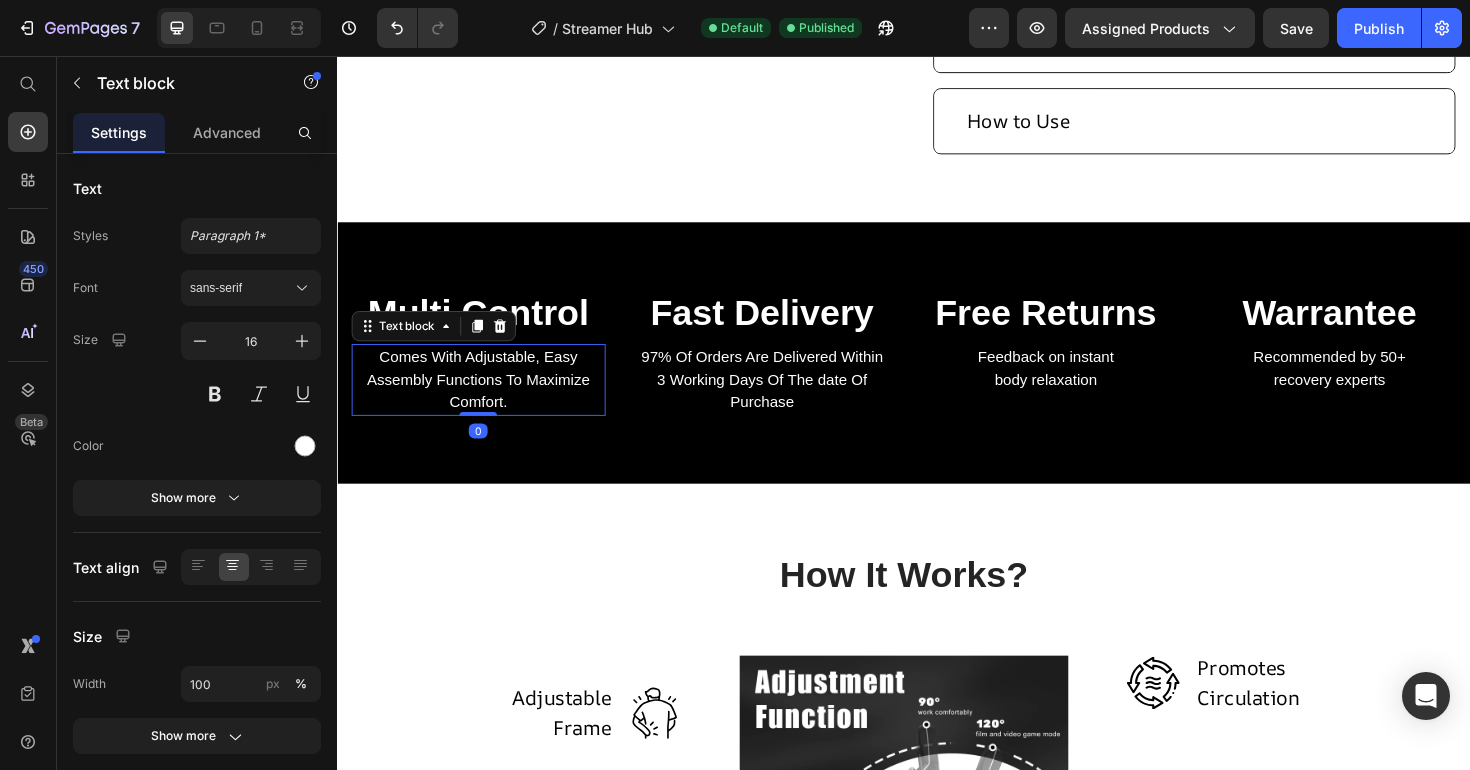 click on "Comes With Adjustable, Easy Assembly Functions To Maximize Comfort." at bounding box center (486, 399) 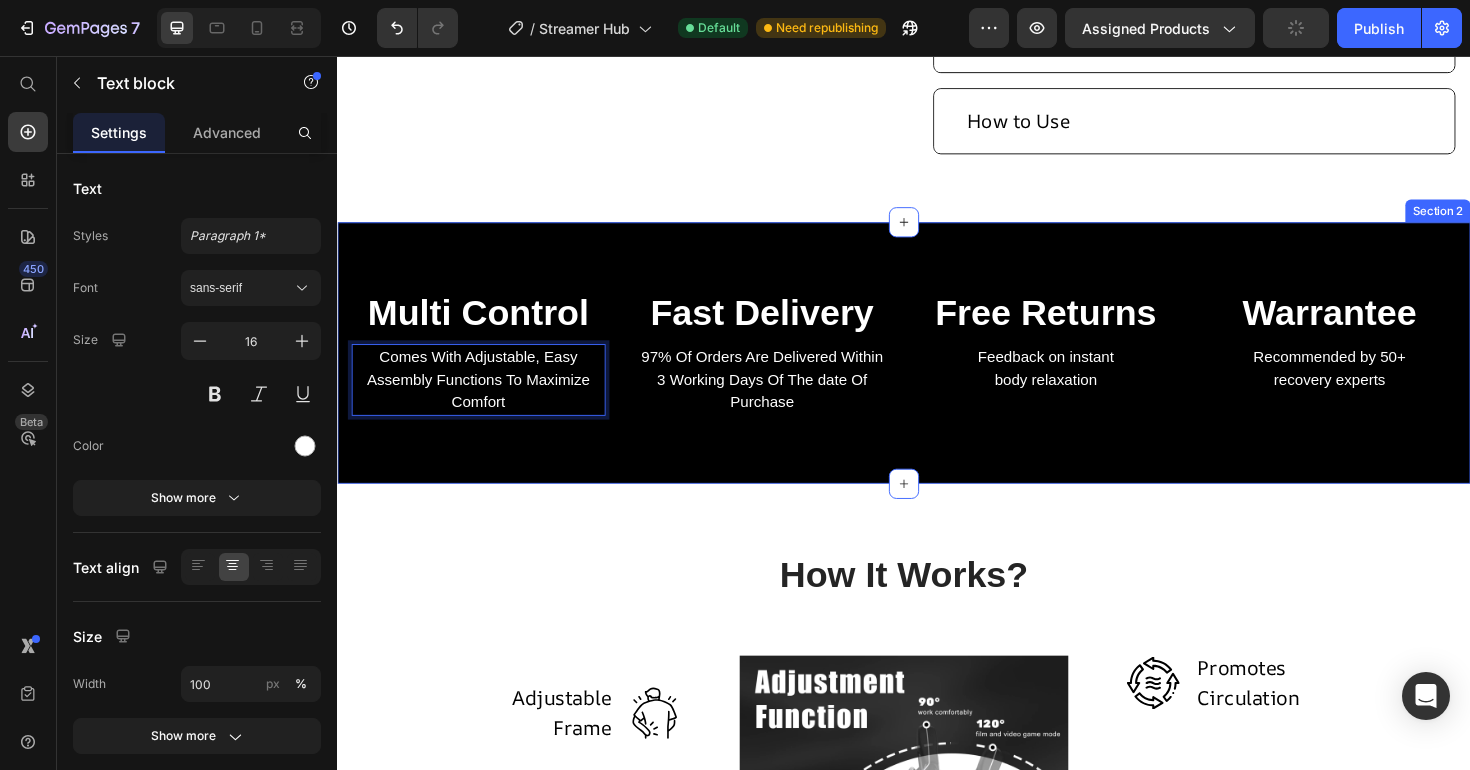 click on "Multi Control Heading Comes With Adjustable, Easy Assembly Functions To Maximize Comfort Text block   0 Fast Delivery Heading 97% Of Orders Are Delivered Within 3 Working Days Of The date Of Purchase Text block Free Returns  Heading Feedback on instant body relaxation Text block Warrantee Heading Recommended by 50+ recovery experts Text block Row Section 2" at bounding box center (937, 371) 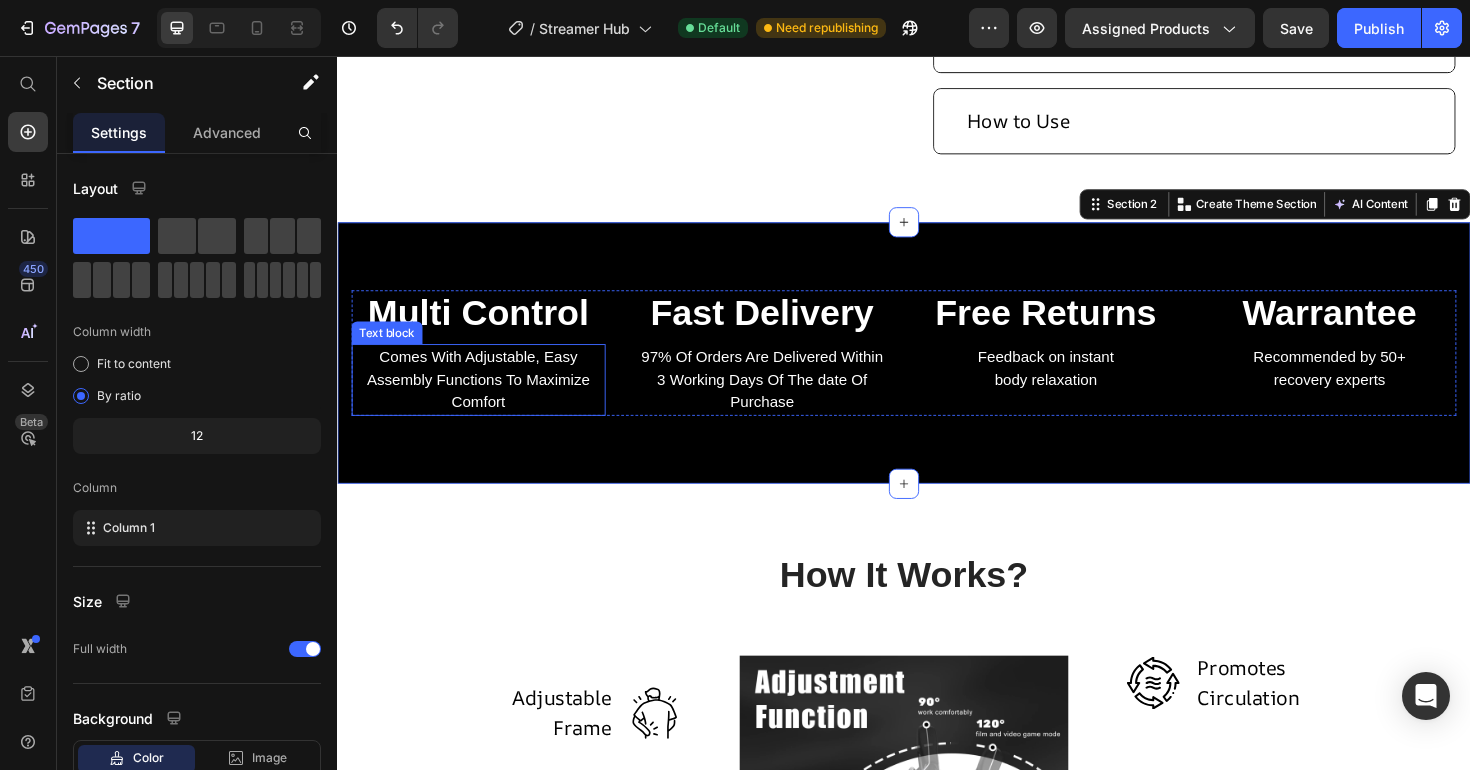 click on "Comes With Adjustable, Easy Assembly Functions To Maximize Comfort" at bounding box center (486, 399) 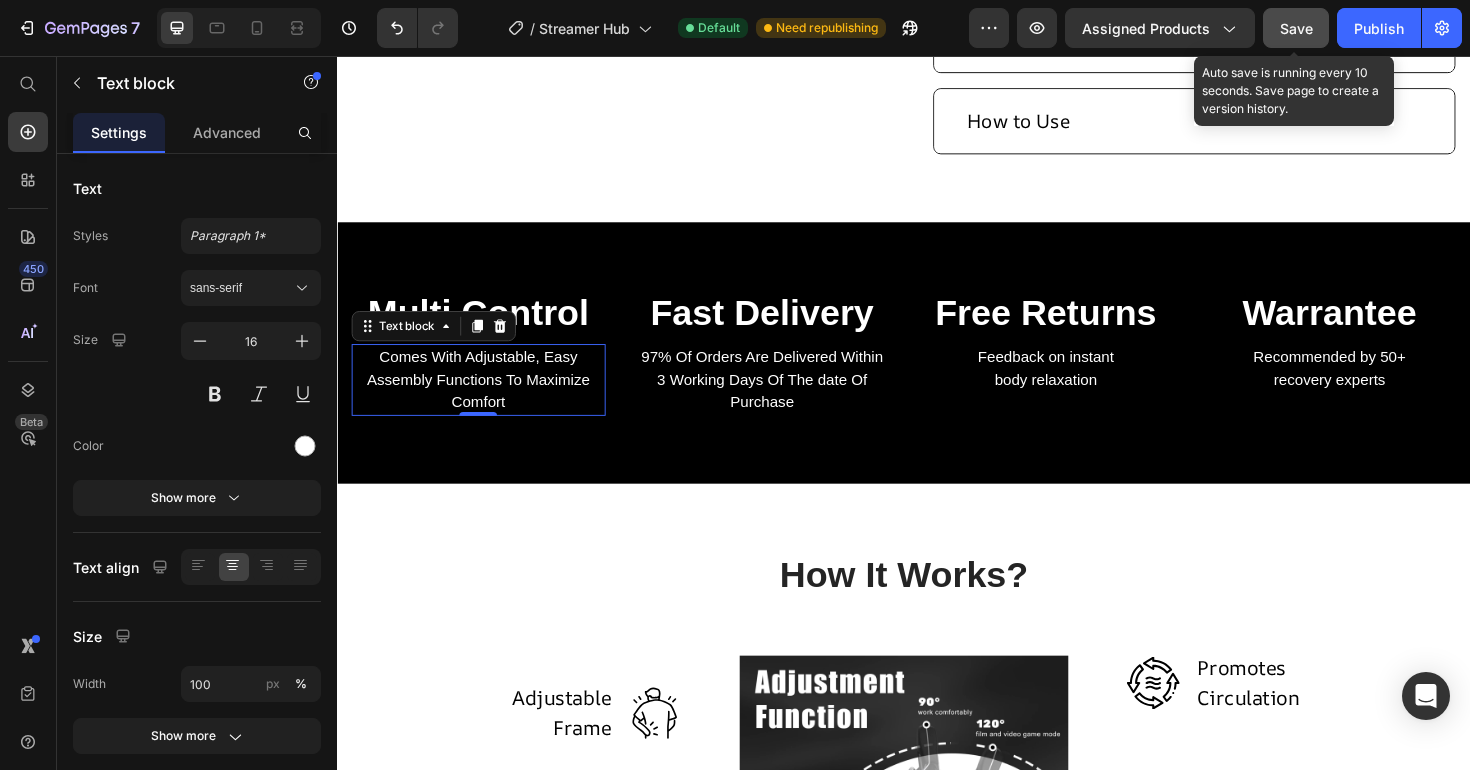 click on "Save" at bounding box center [1296, 28] 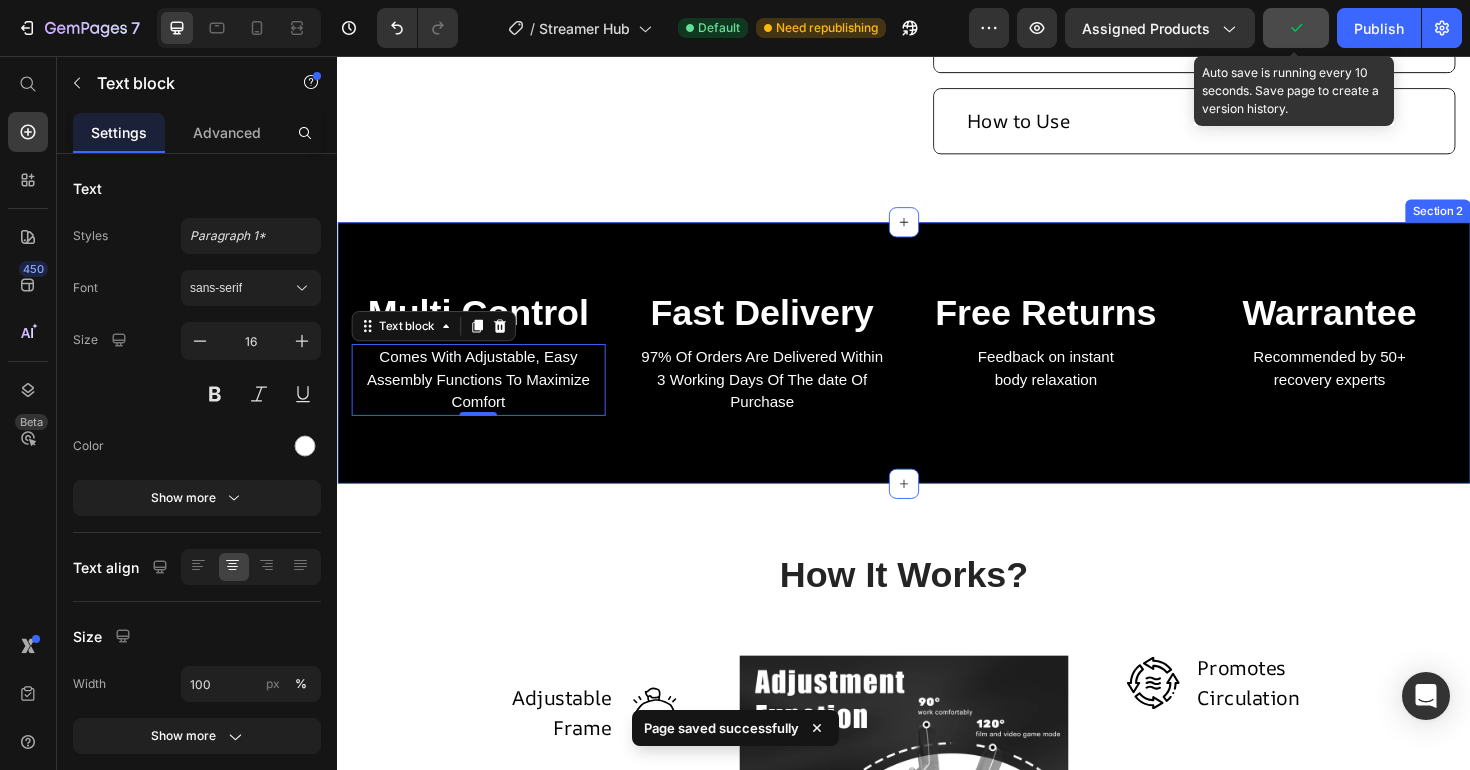 scroll, scrollTop: 928, scrollLeft: 0, axis: vertical 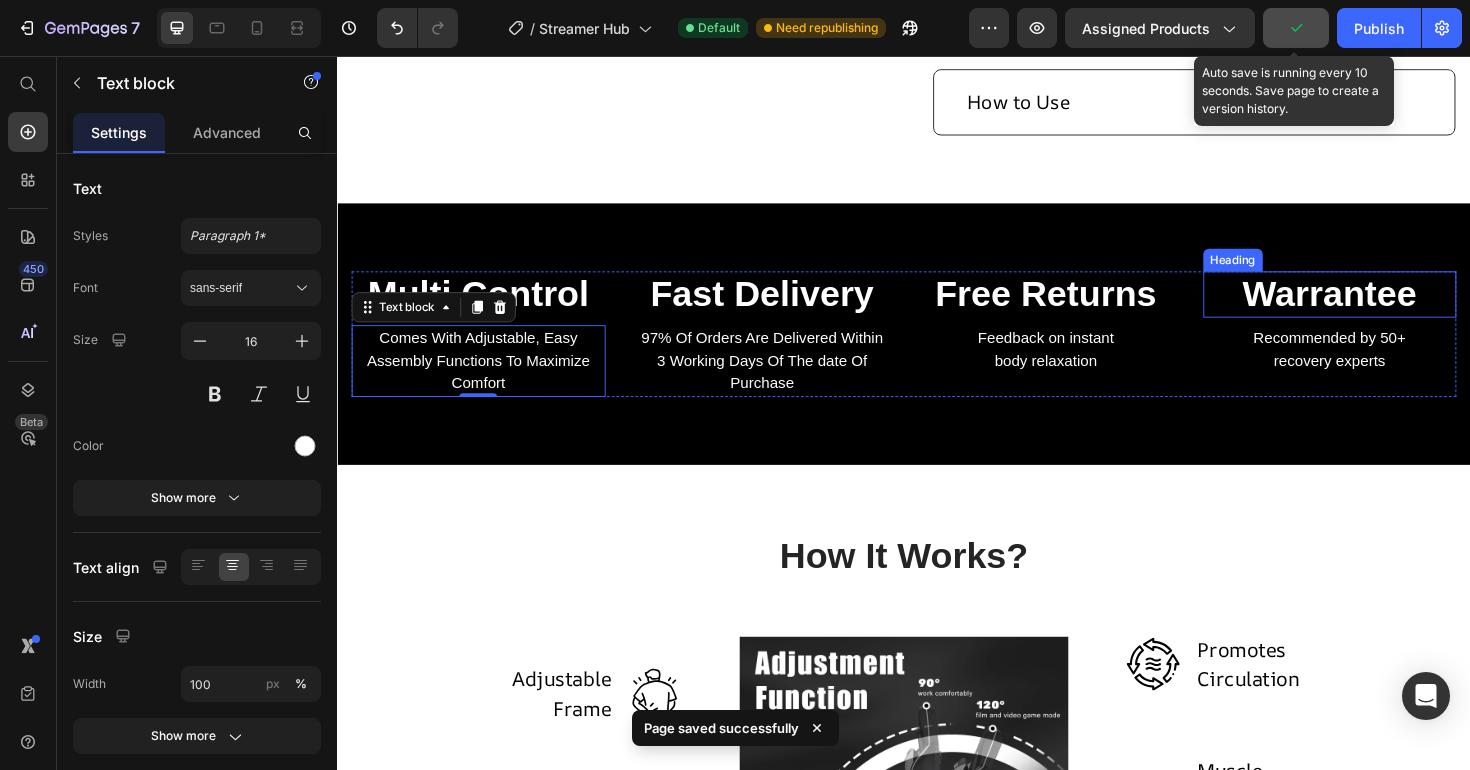 click on "Warrantee" at bounding box center (1388, 309) 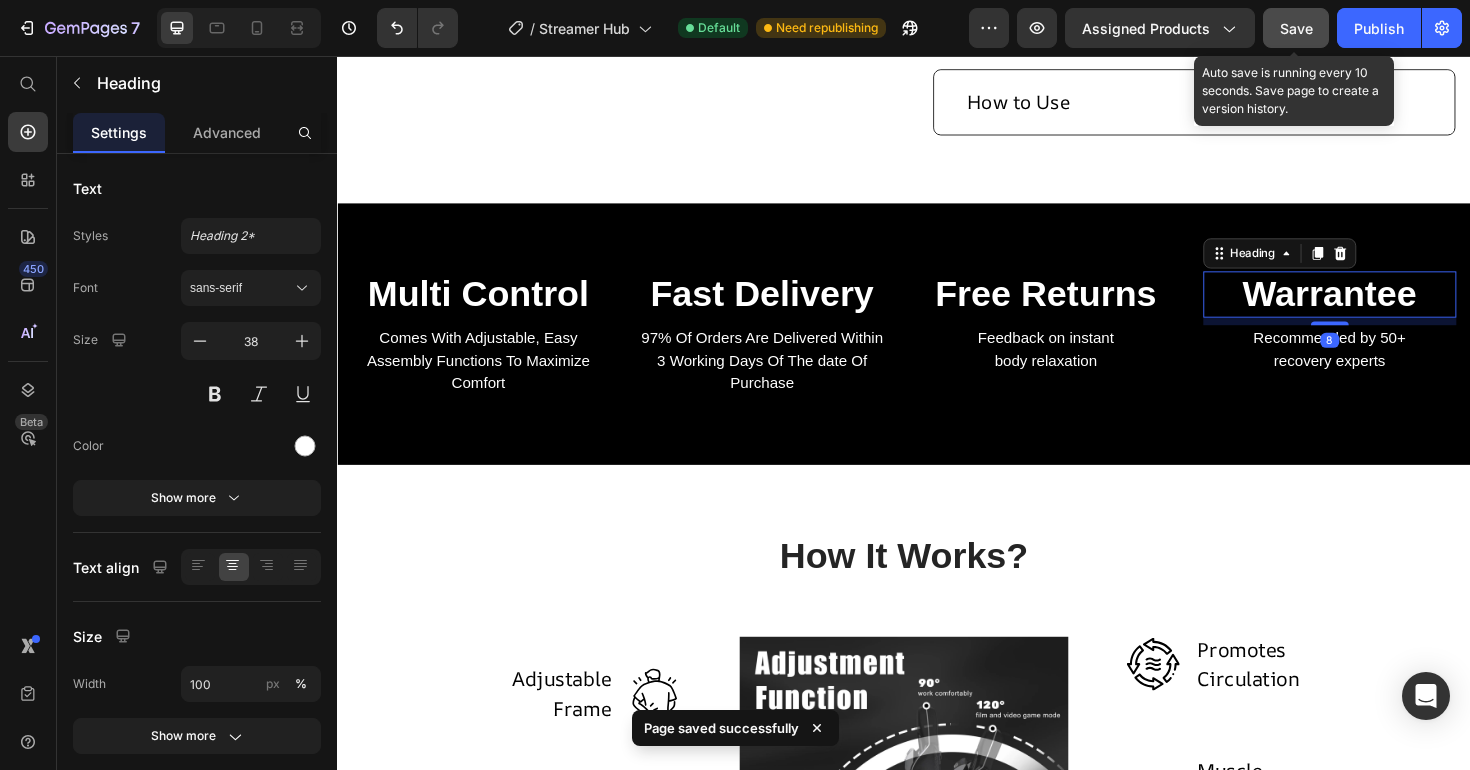 click on "Warrantee" at bounding box center (1388, 309) 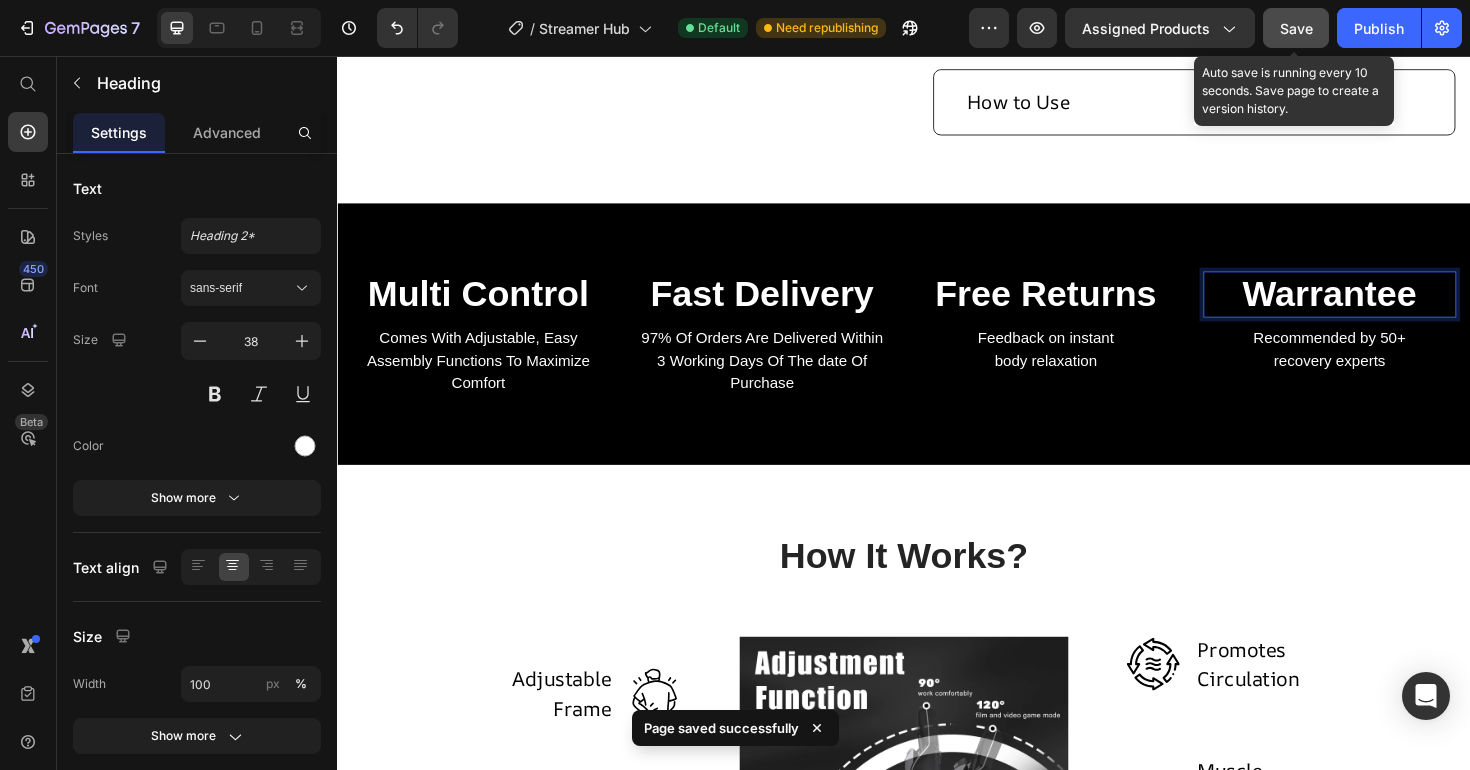 click on "Warrantee" at bounding box center (1388, 309) 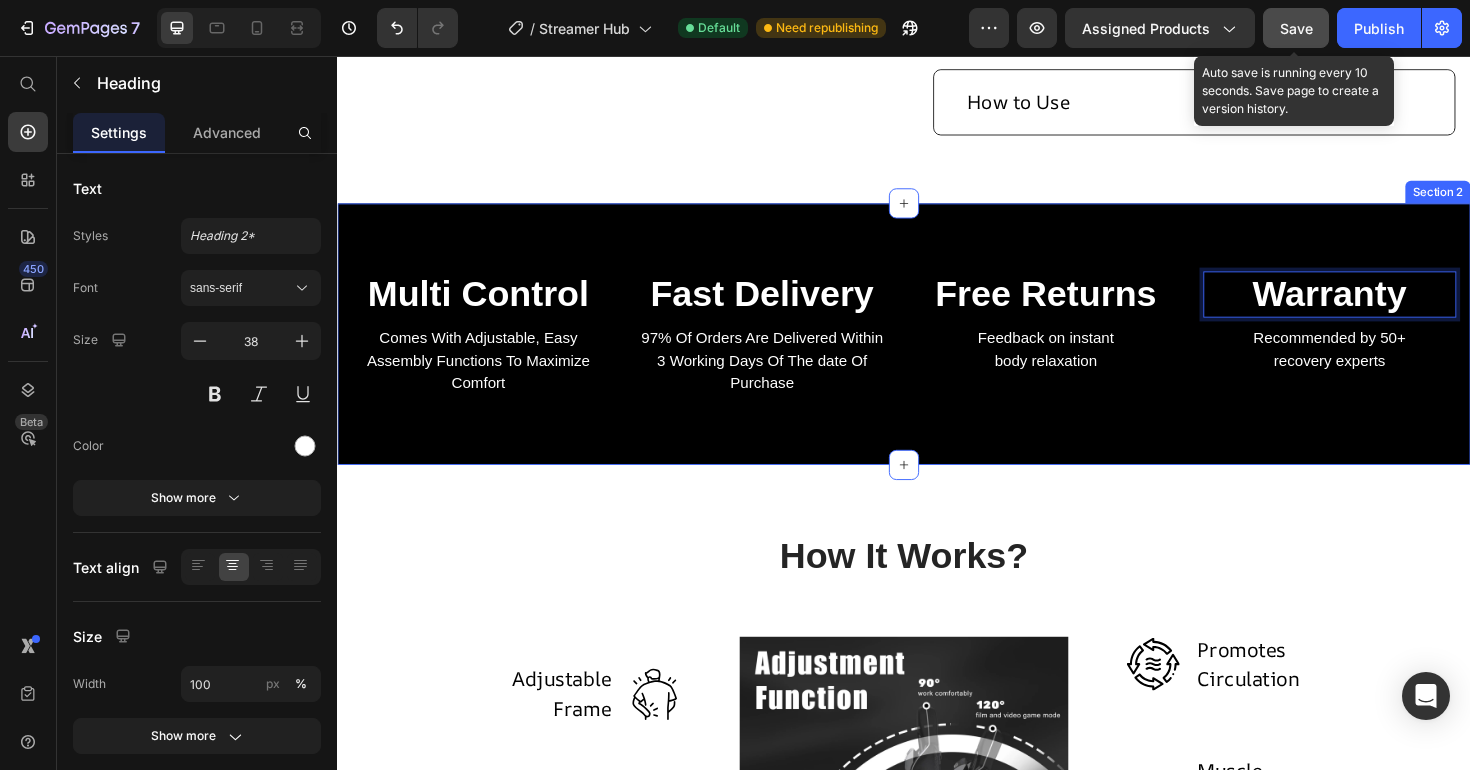 click on "Multi Control Heading Comes With Adjustable, Easy Assembly Functions To Maximize Comfort Text block Fast Delivery Heading 97% Of Orders Are Delivered Within 3 Working Days Of The date Of Purchase Text block Free Returns  Heading Feedback on instant body relaxation Text block Warranty Heading   8 Recommended by 50+ recovery experts Text block Row Section 2" at bounding box center (937, 351) 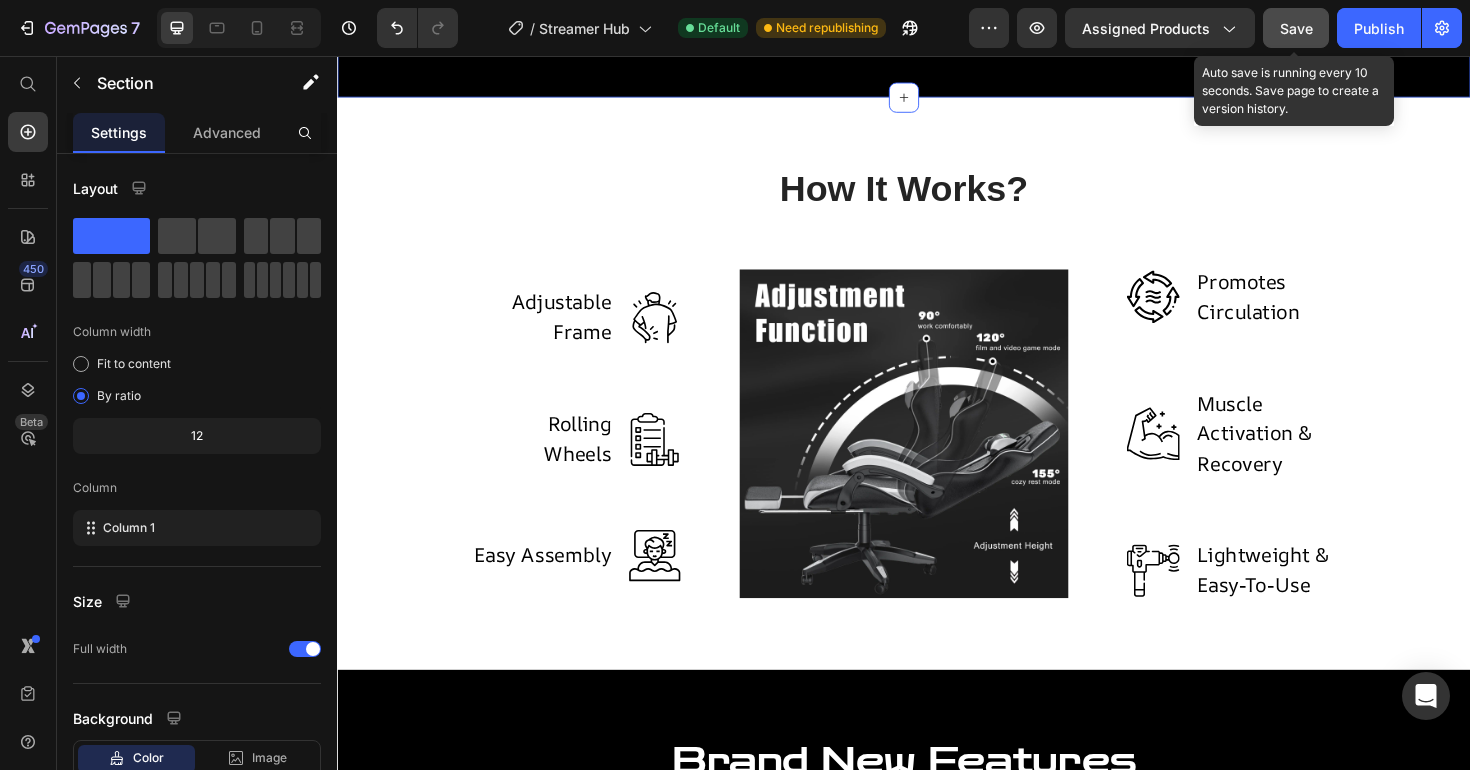 scroll, scrollTop: 1395, scrollLeft: 0, axis: vertical 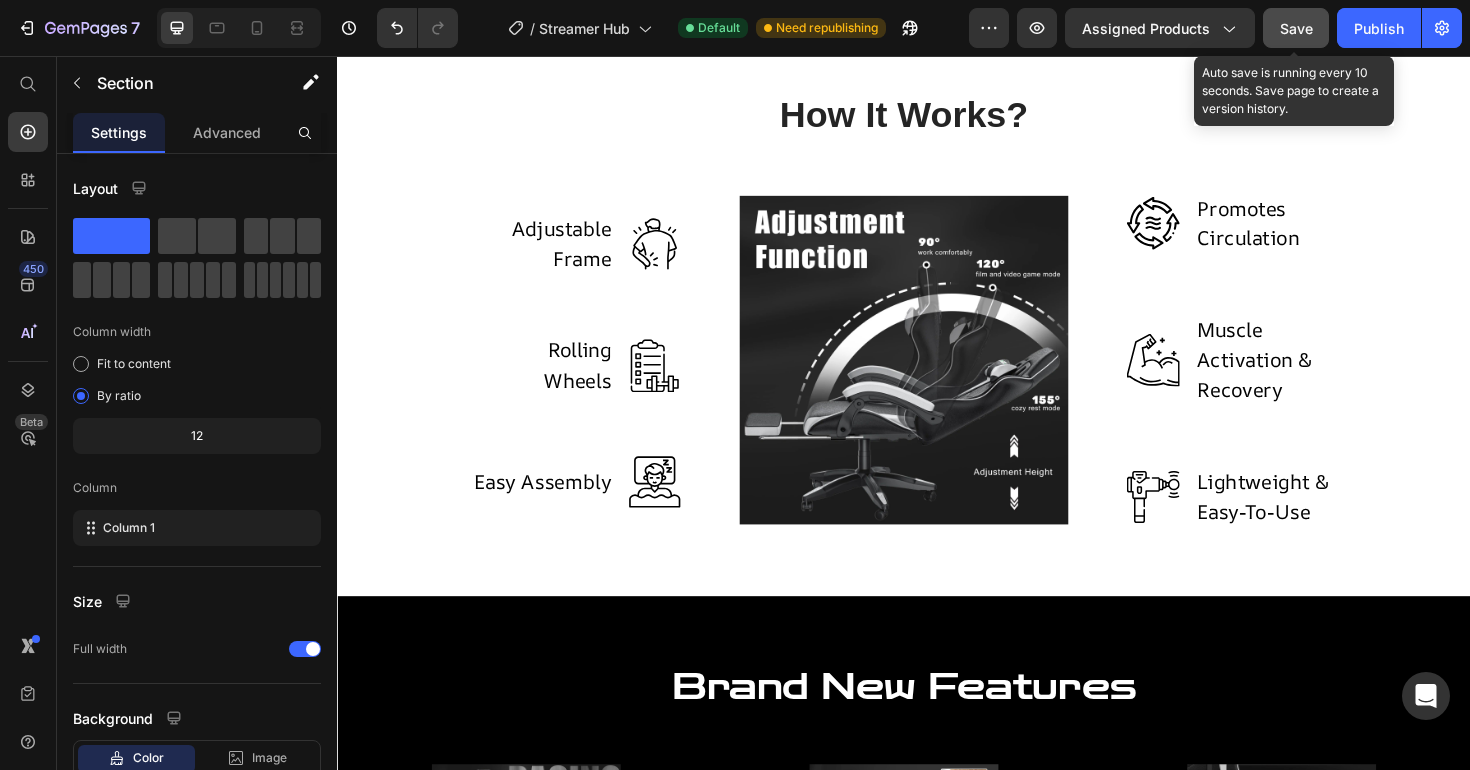 click on "Save" 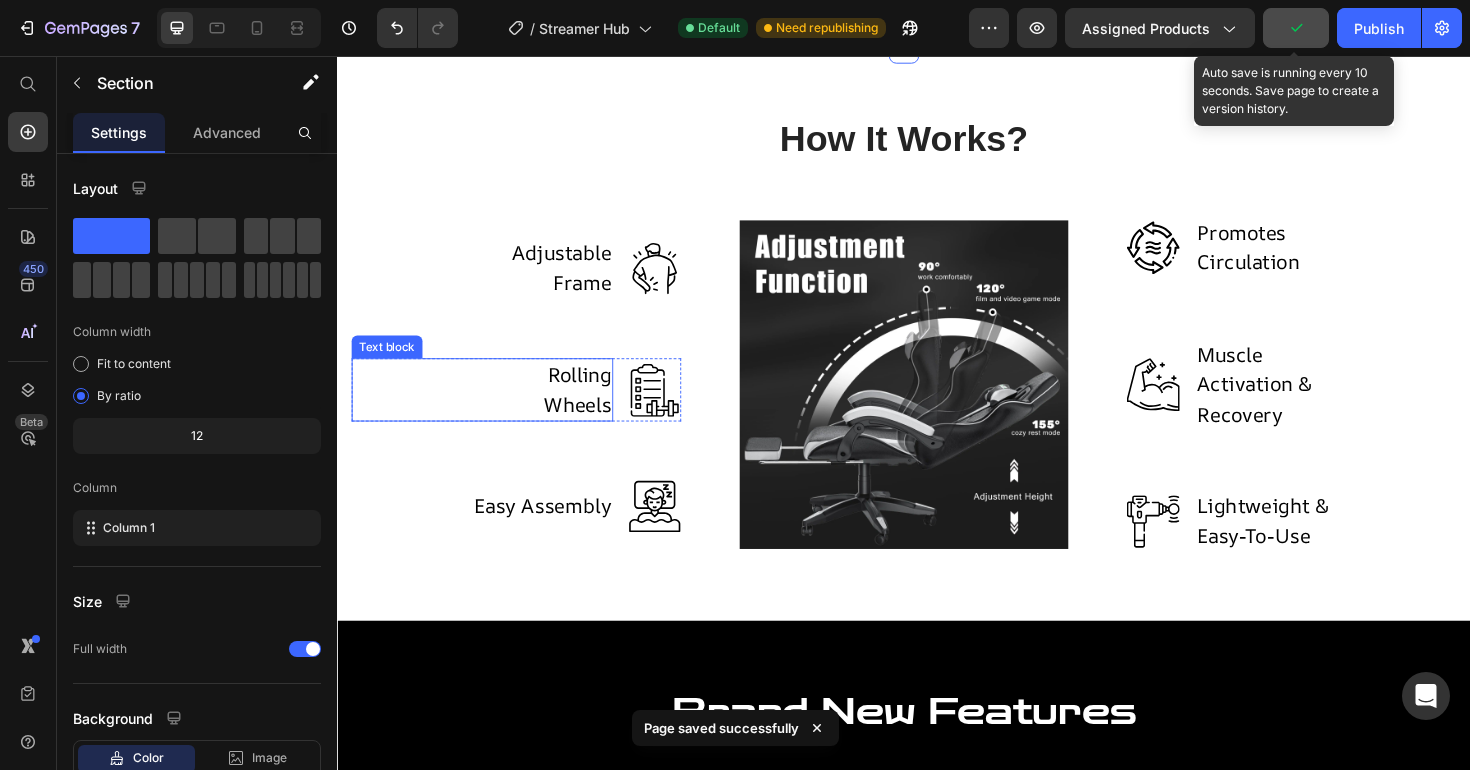 scroll, scrollTop: 1360, scrollLeft: 0, axis: vertical 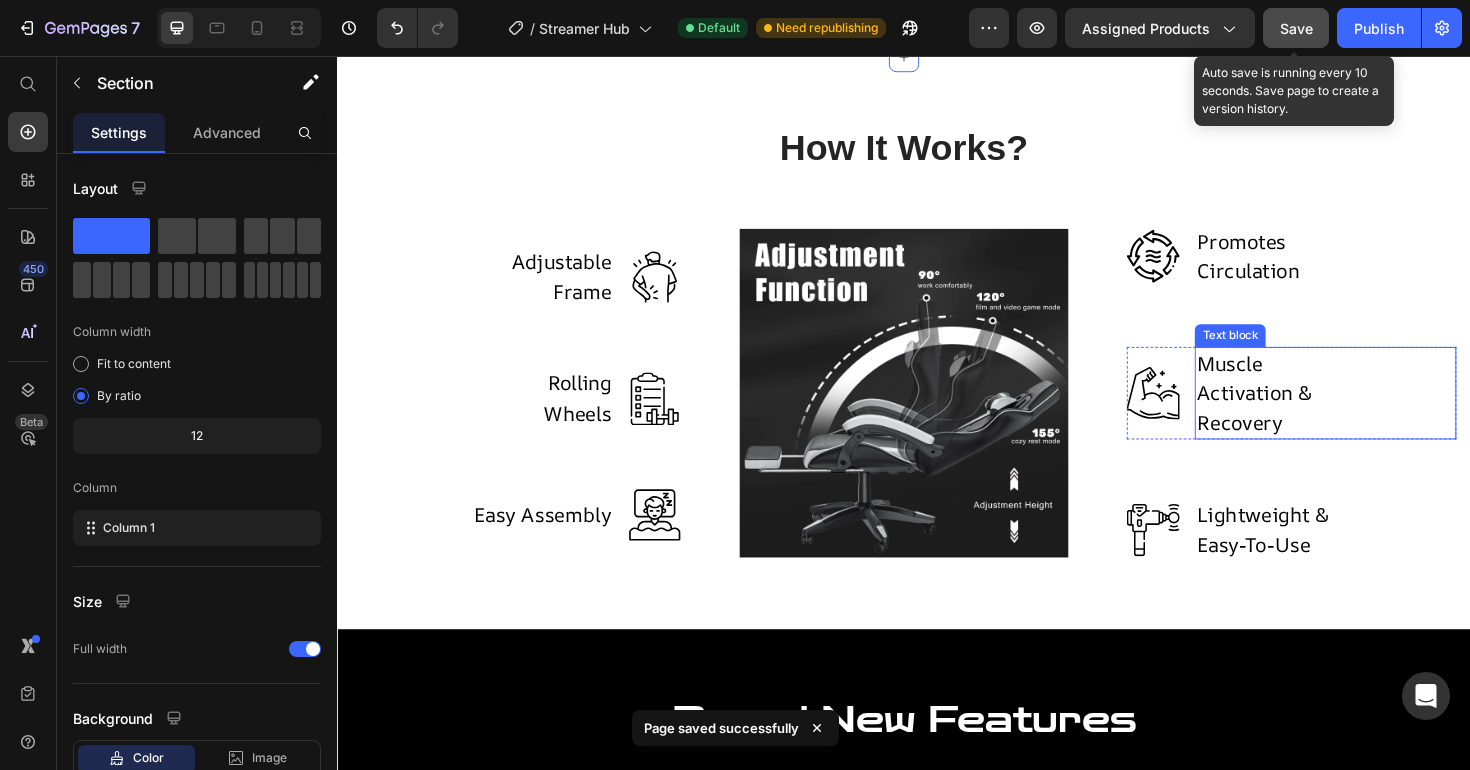 click on "Muscle Activation & Recovery" at bounding box center [1333, 413] 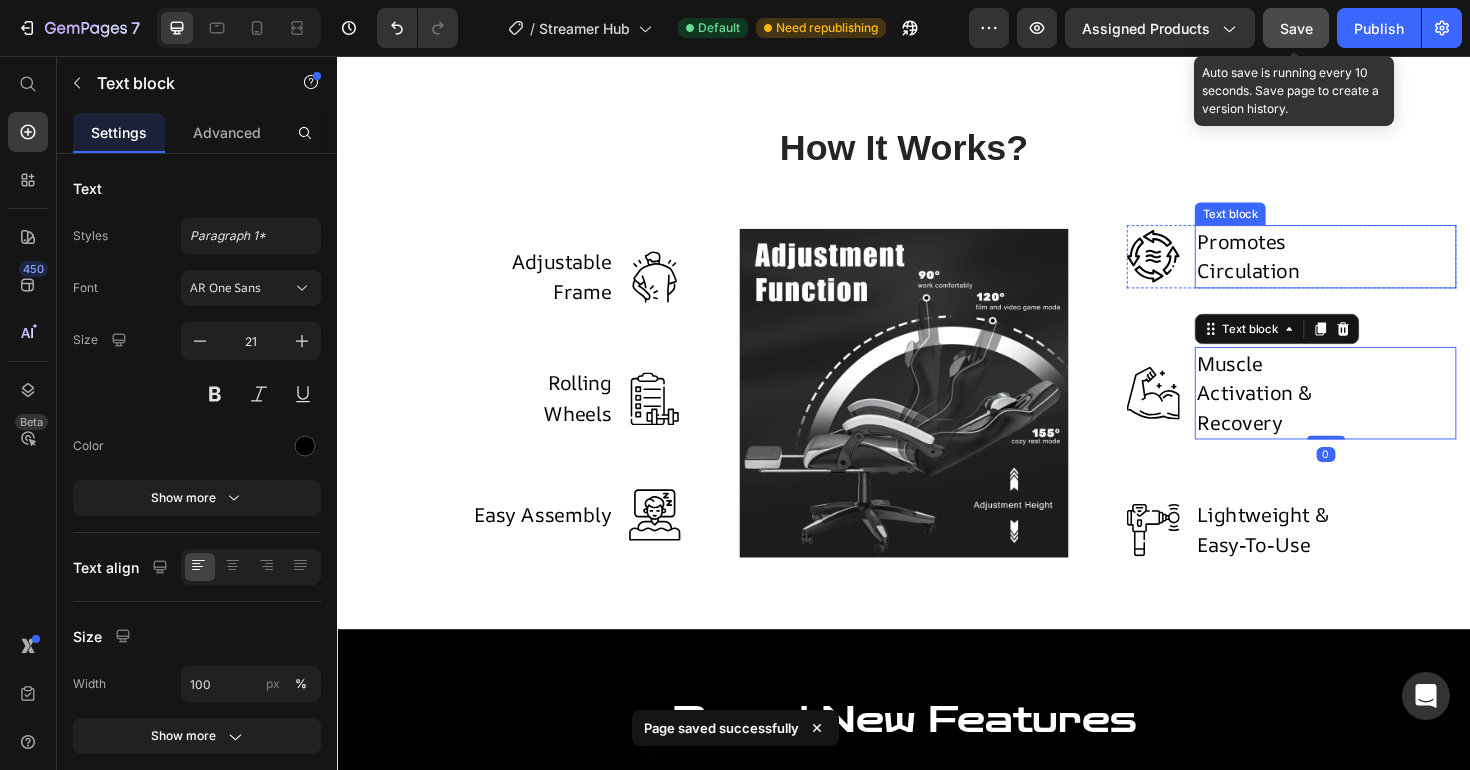 click on "Promotes Circulation" at bounding box center (1333, 268) 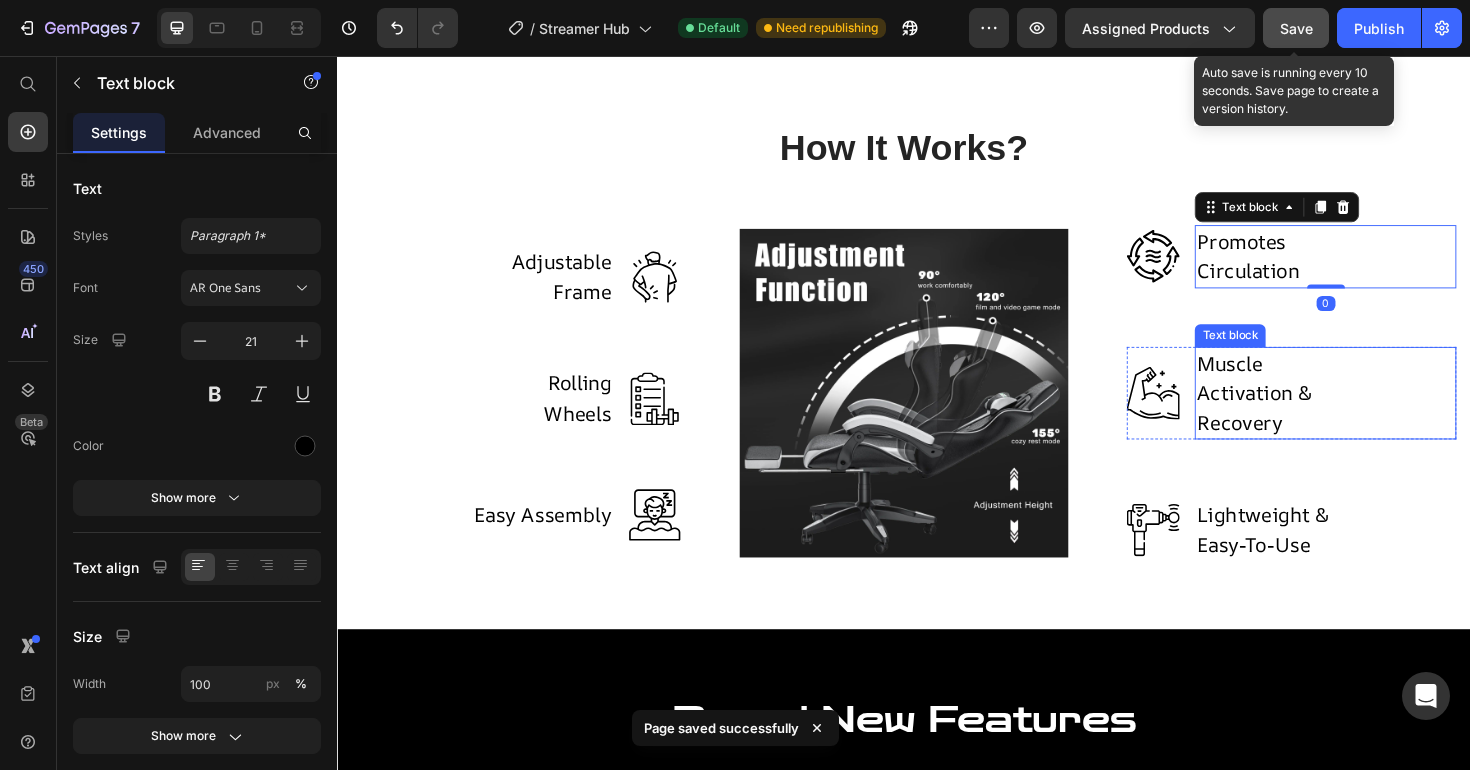 click on "Muscle Activation & Recovery" at bounding box center [1333, 413] 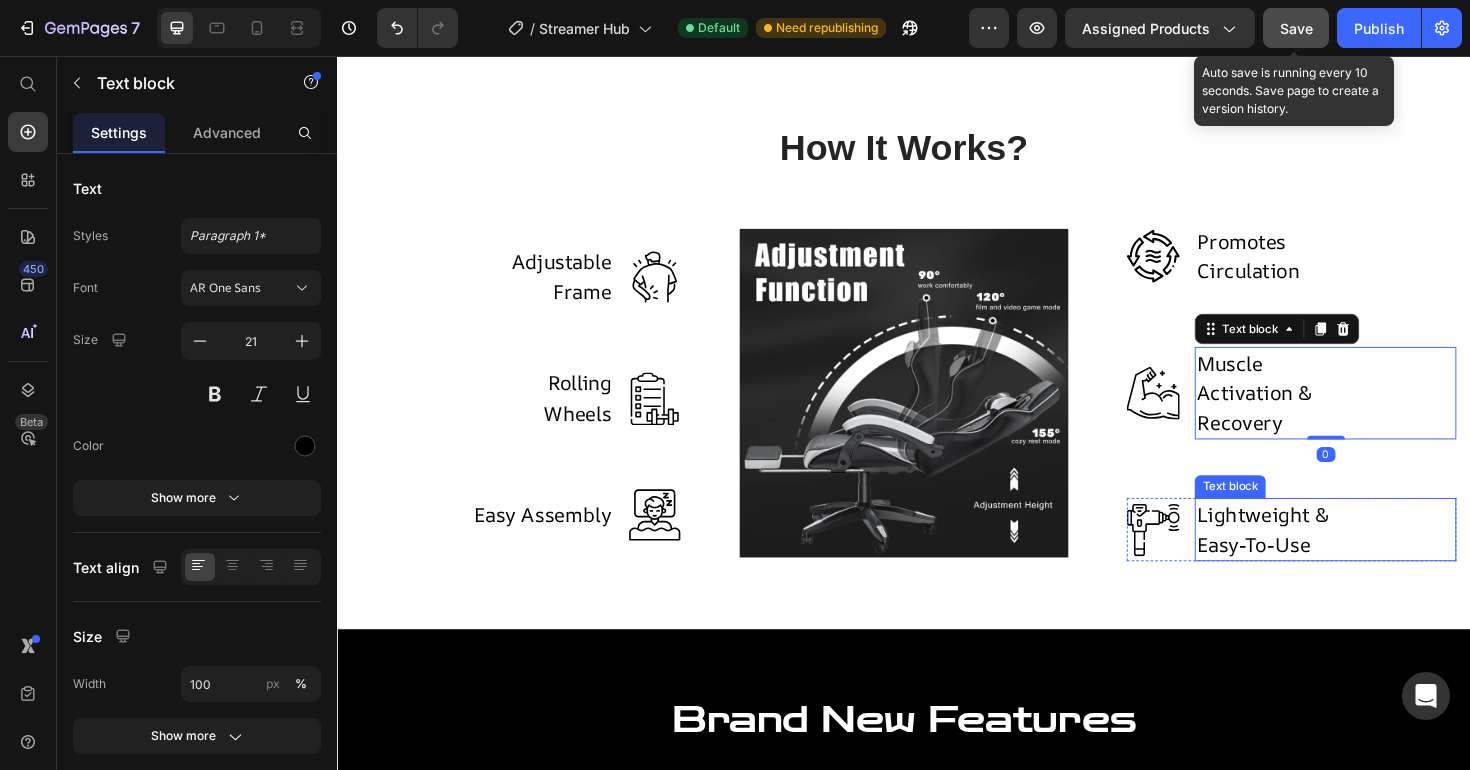 click on "Lightweight & Easy-To-Use" at bounding box center (1333, 557) 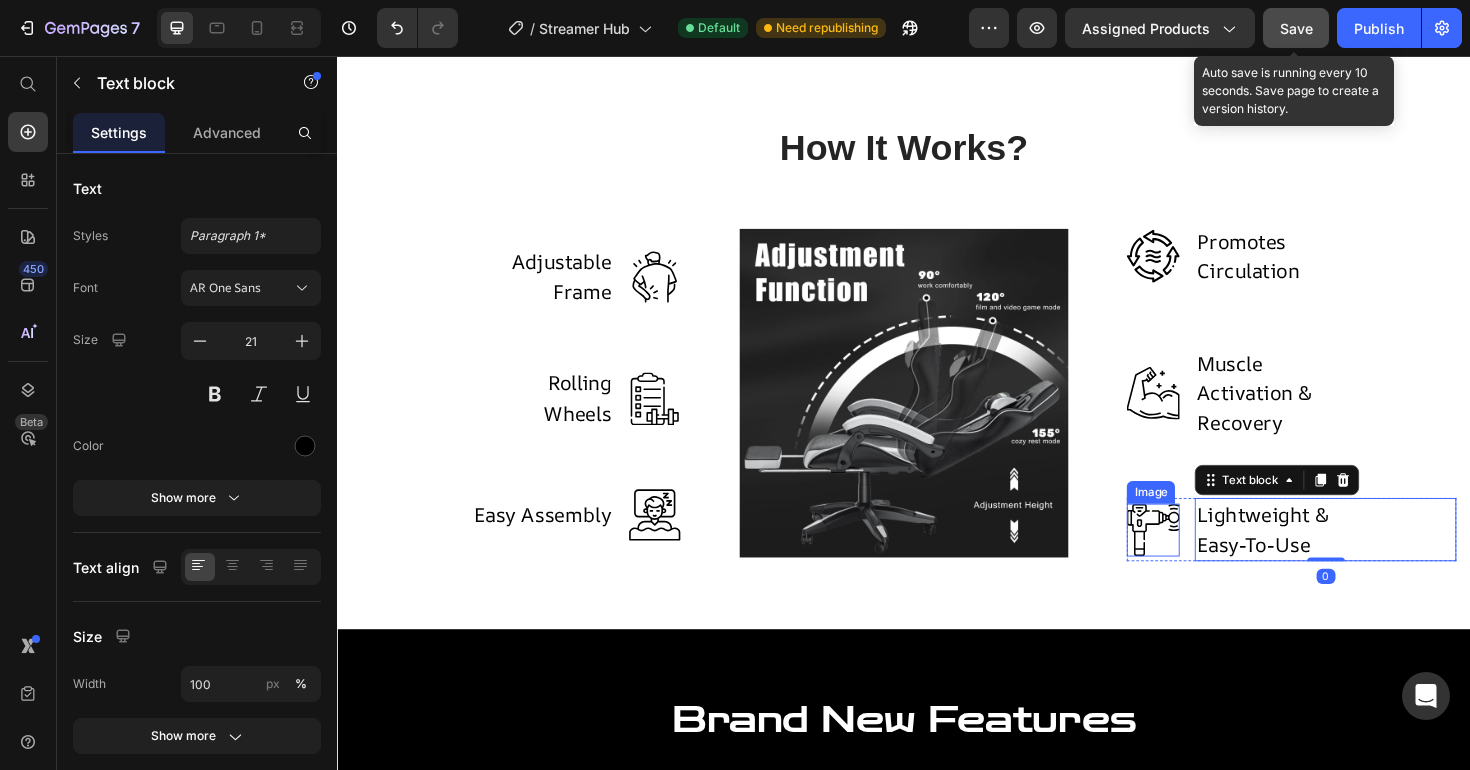 click at bounding box center [1201, 558] 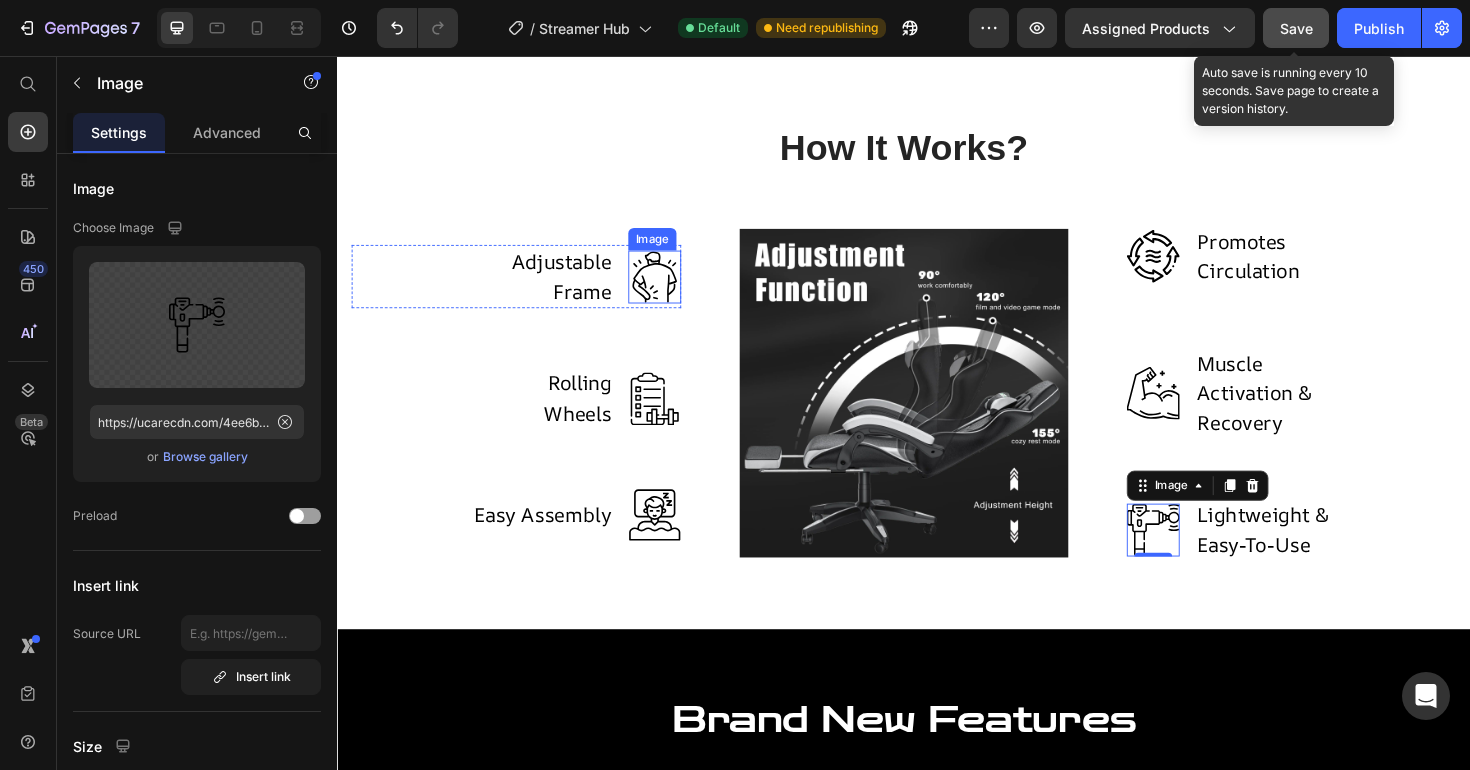 click at bounding box center [673, 290] 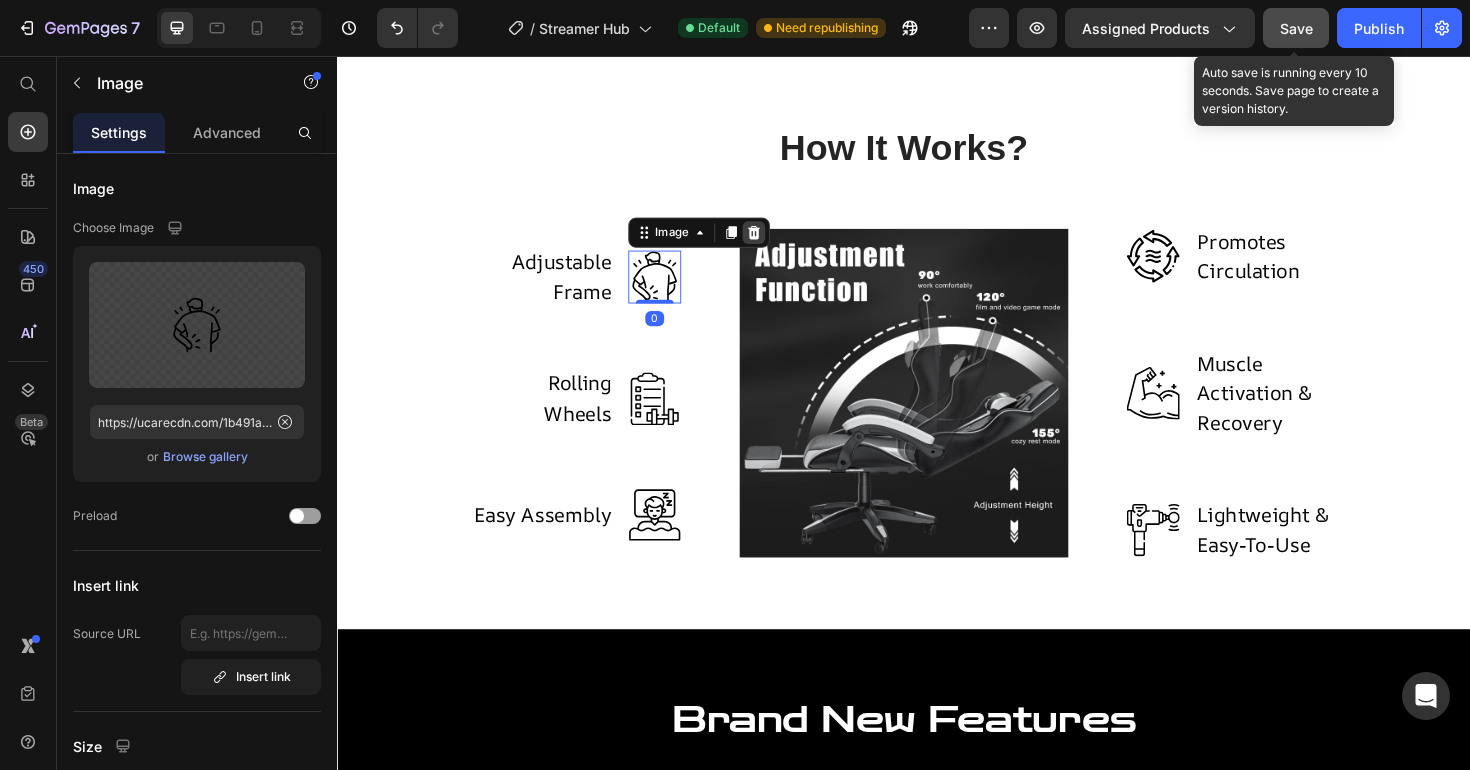 click 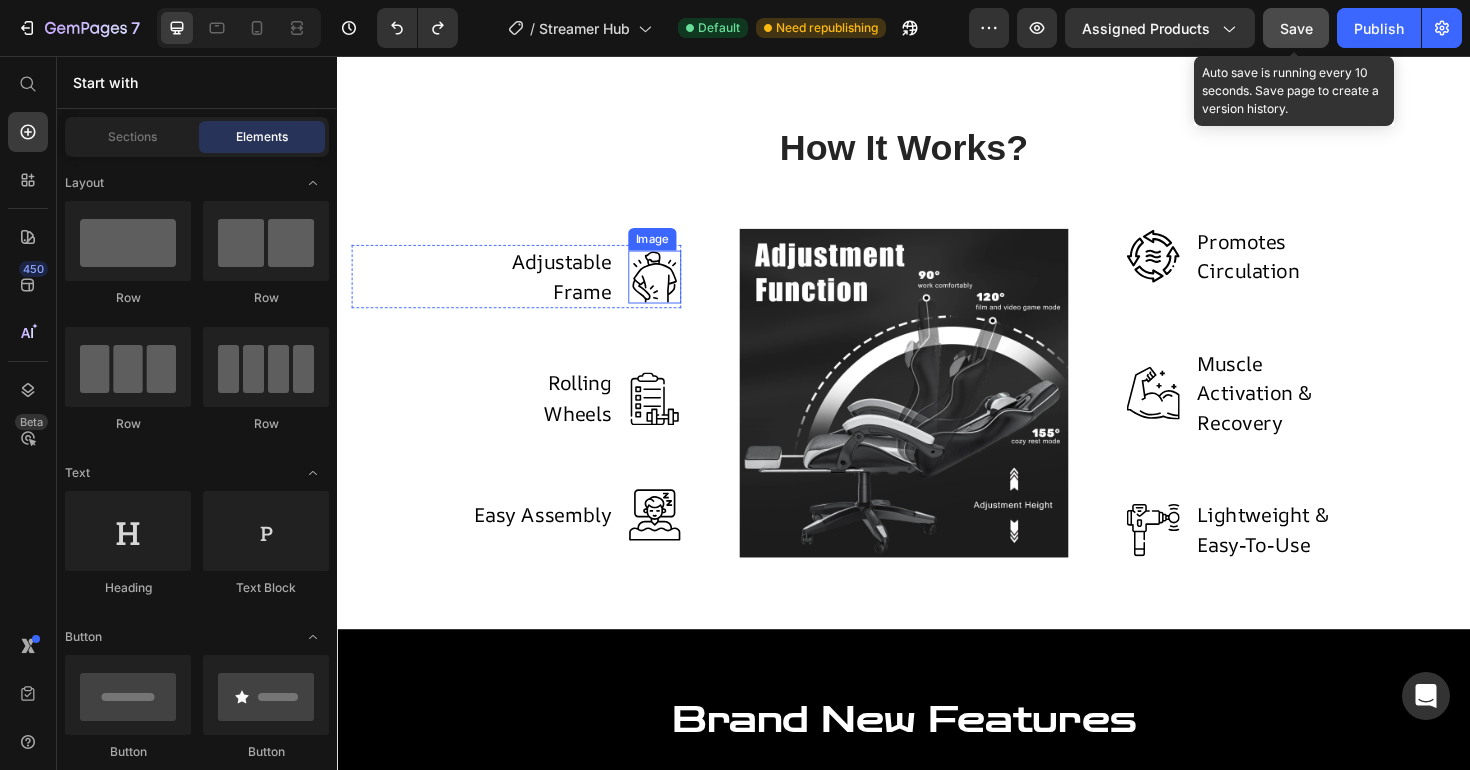 click at bounding box center (673, 290) 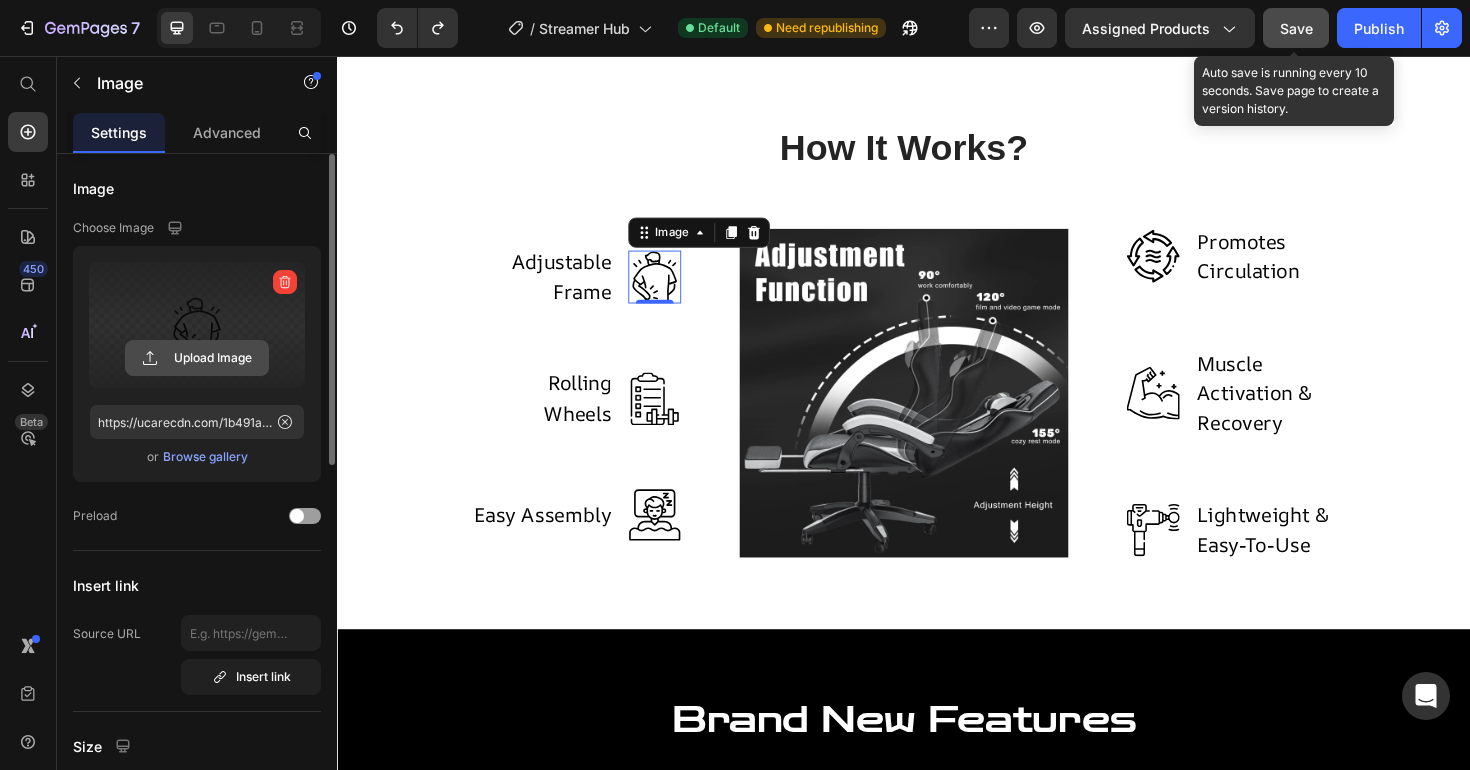 click 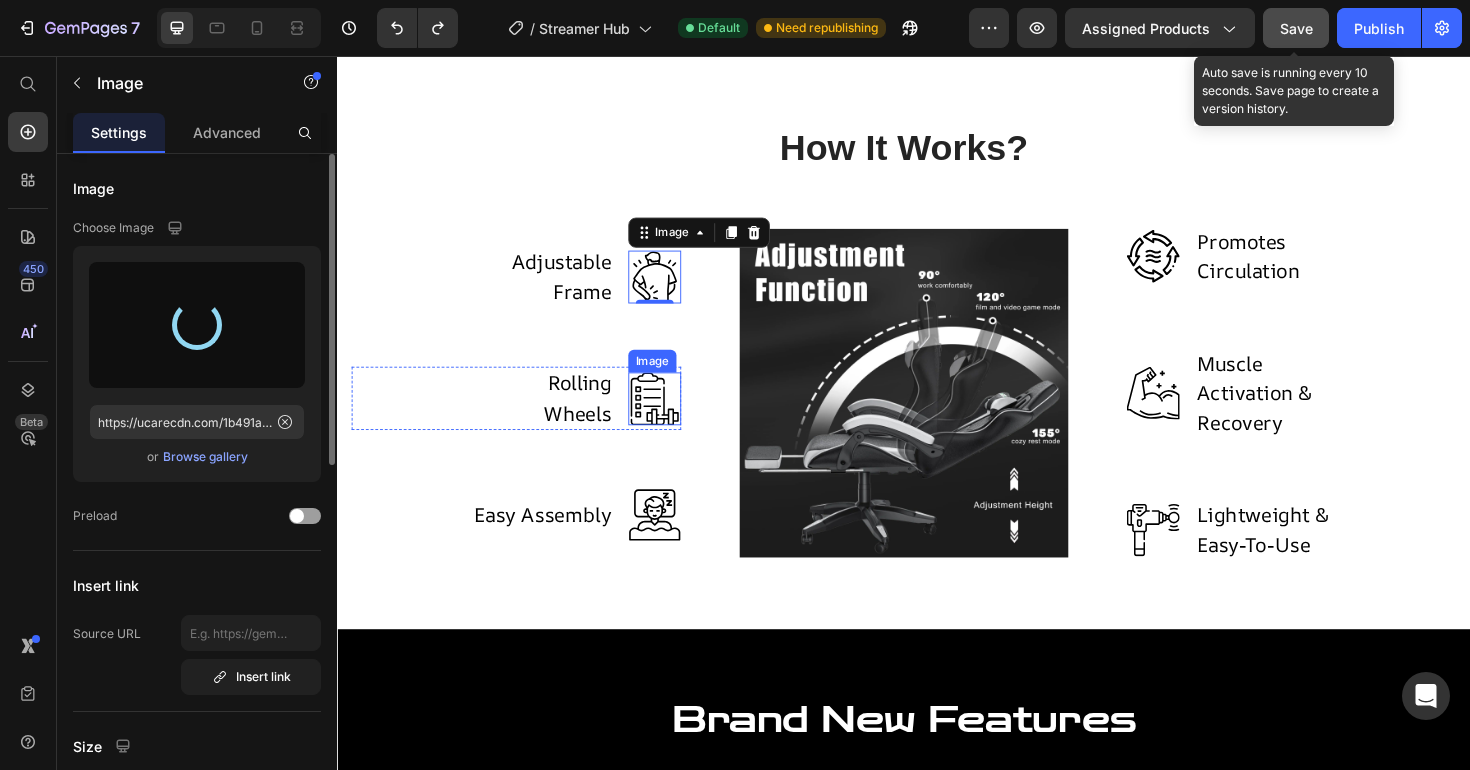type on "https://cdn.shopify.com/s/files/1/0962/8162/4914/files/gempages_565448189482632352-b74313a4-6d42-4086-9abc-d5b93b293242.png" 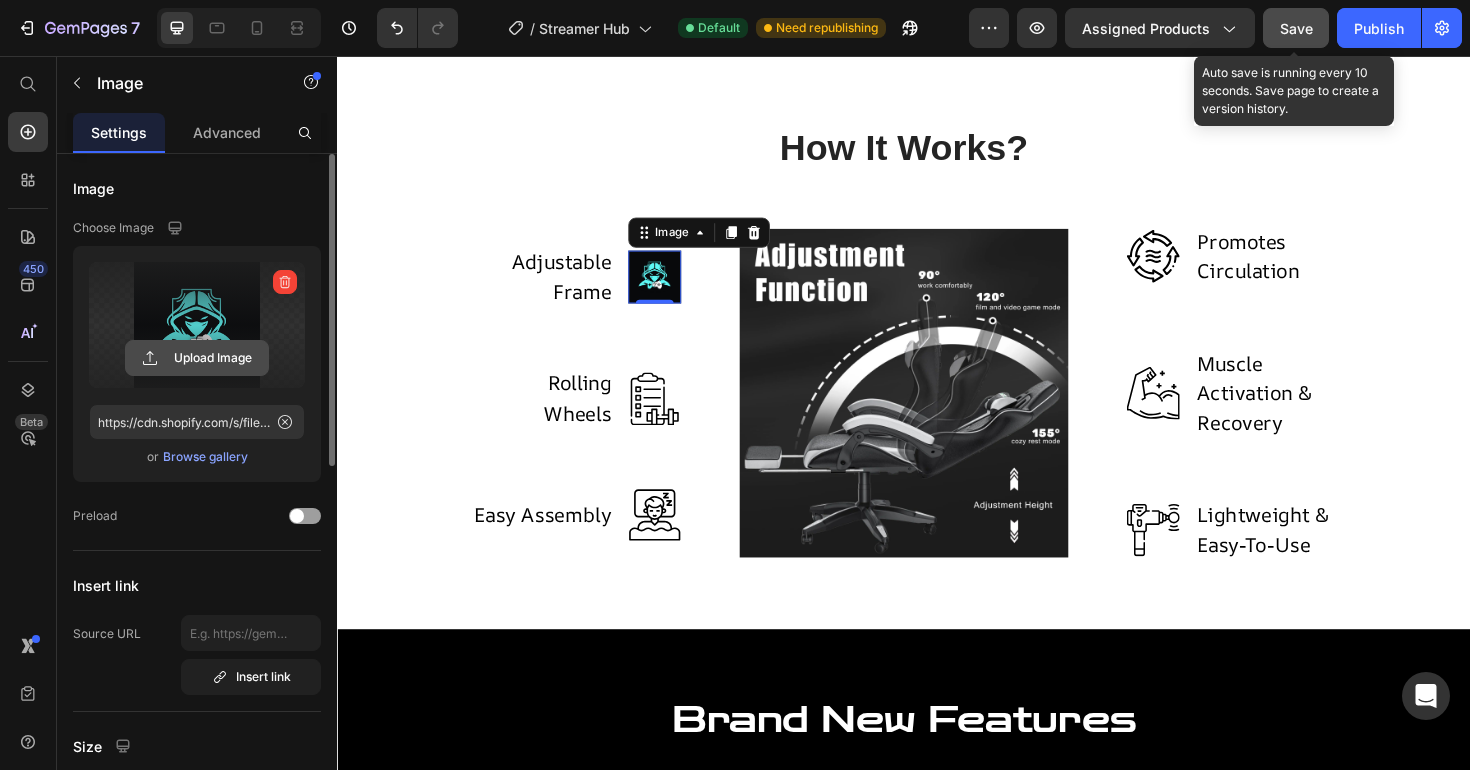 click 